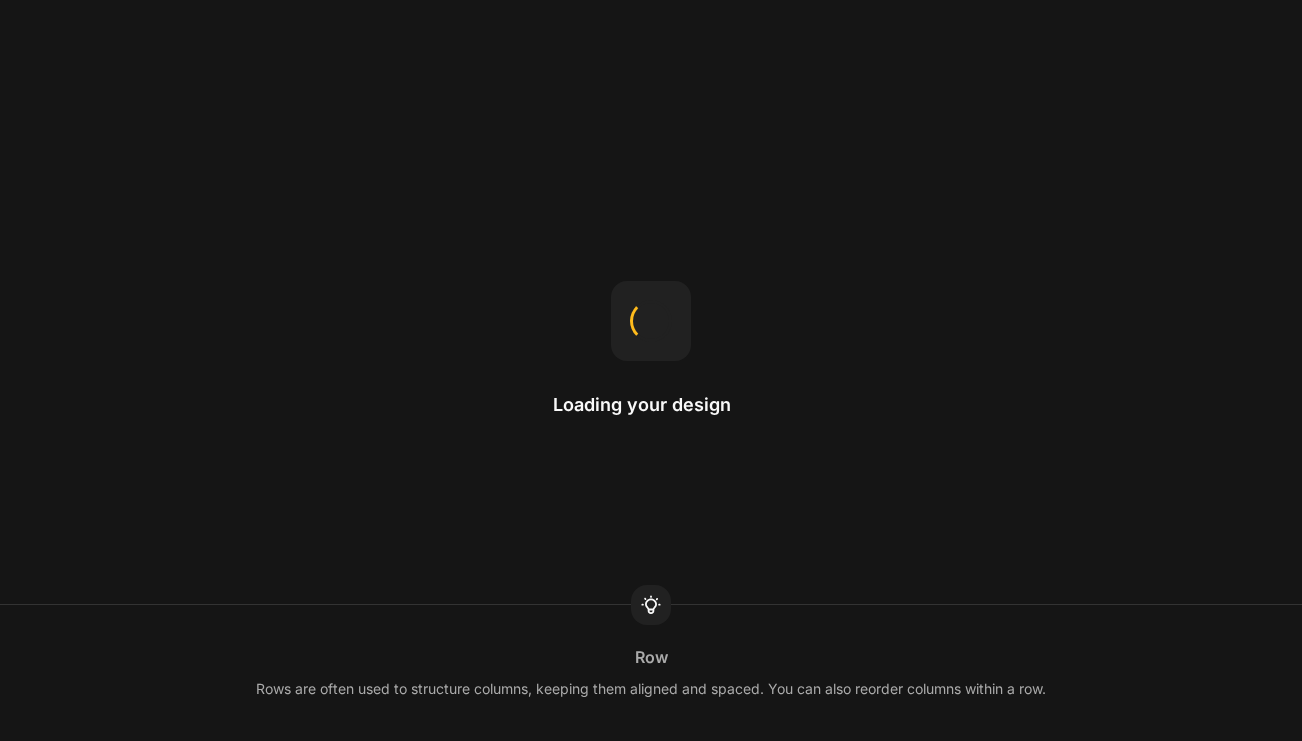 scroll, scrollTop: 0, scrollLeft: 0, axis: both 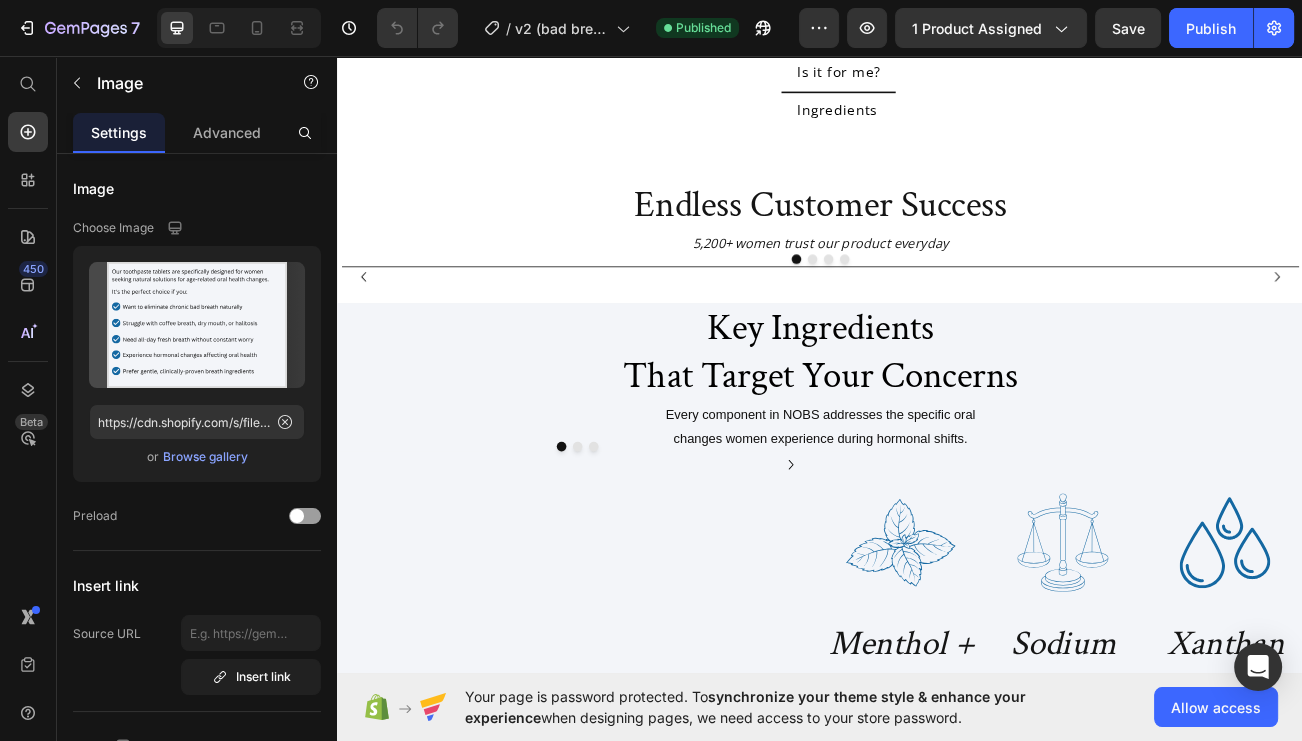 click at bounding box center (1276, 28) 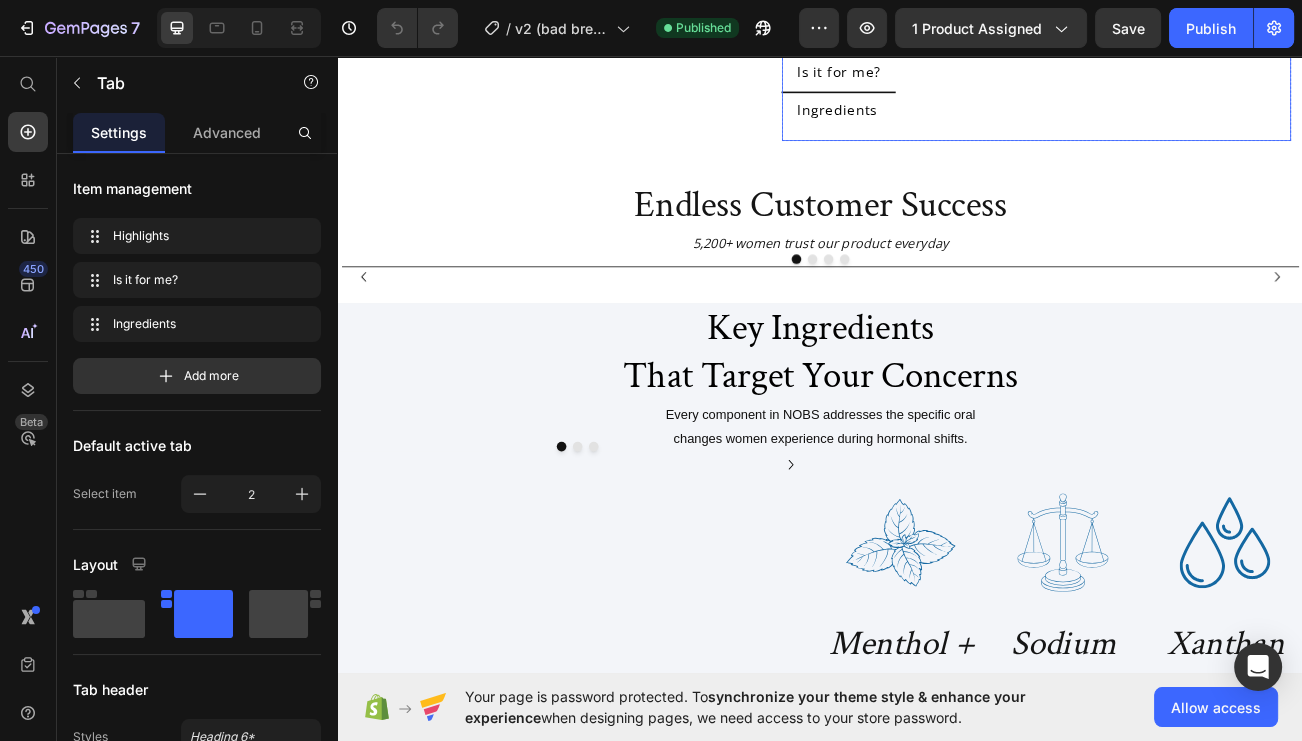 click on "Ingredients" at bounding box center (958, 125) 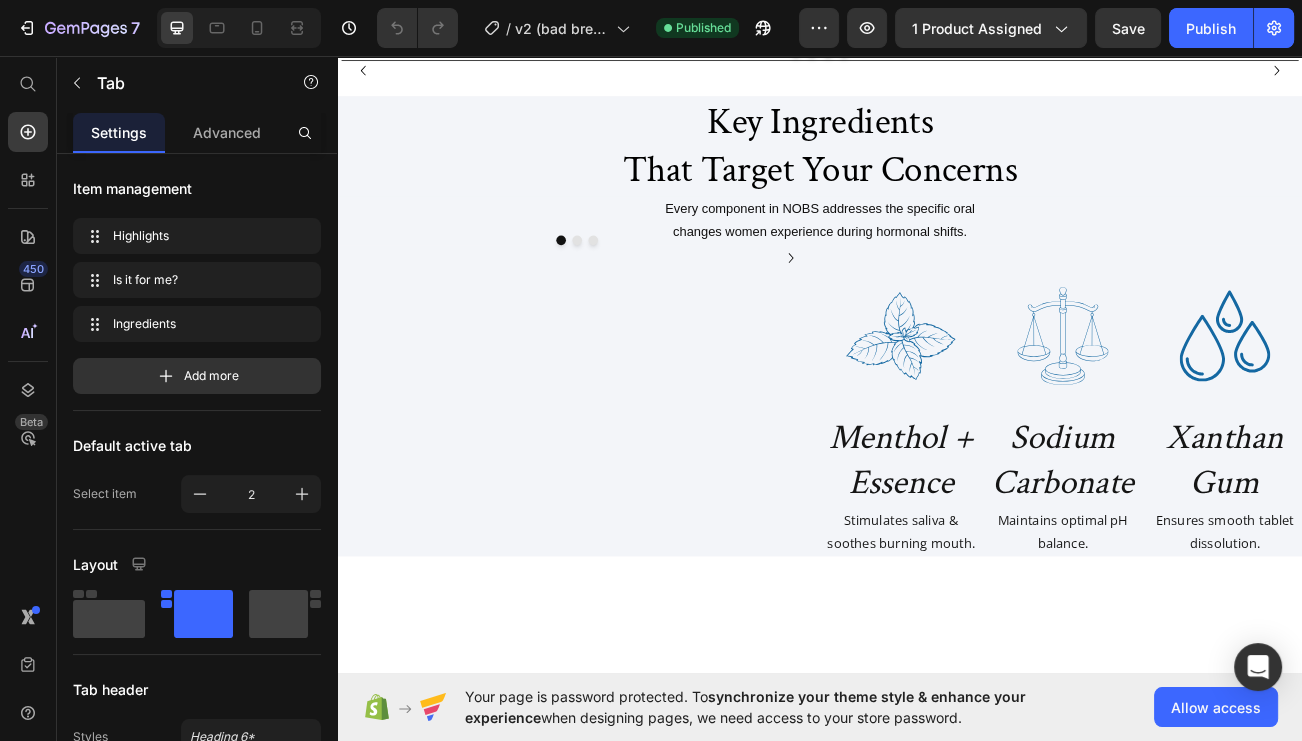scroll, scrollTop: 1234, scrollLeft: 0, axis: vertical 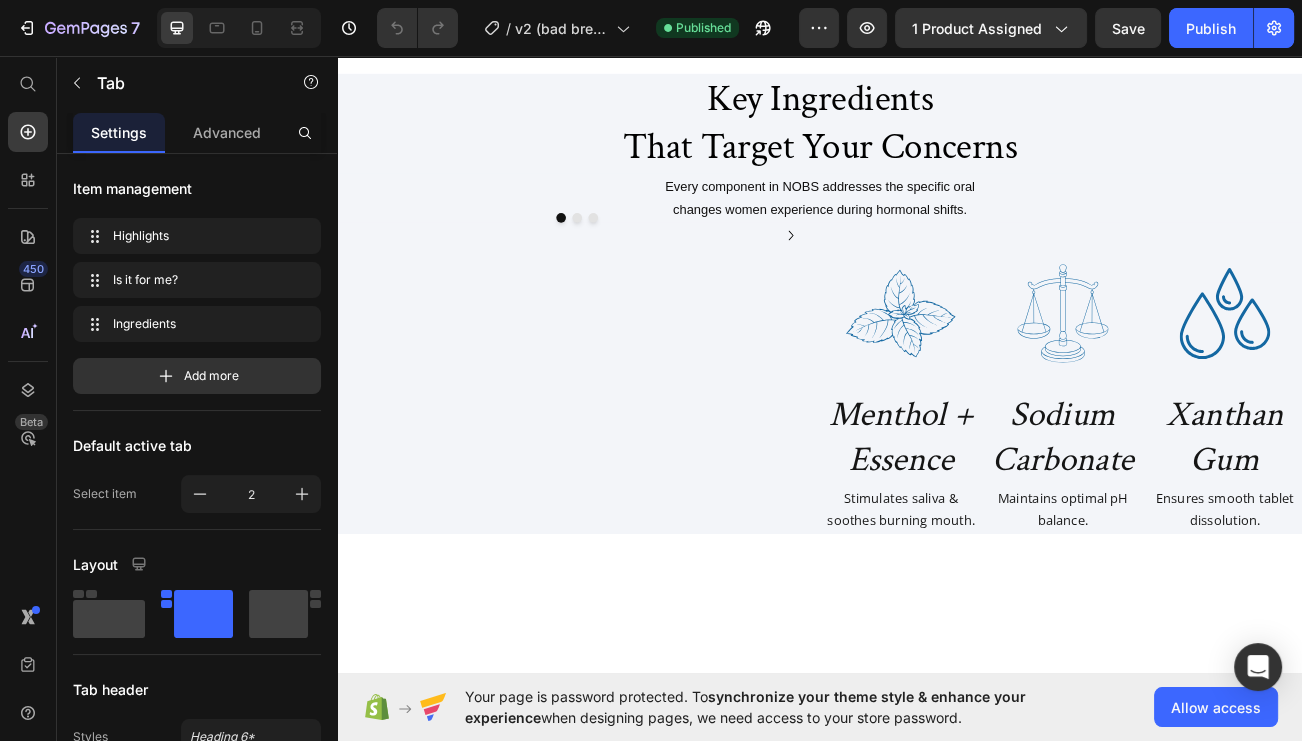 click at bounding box center (1276, -257) 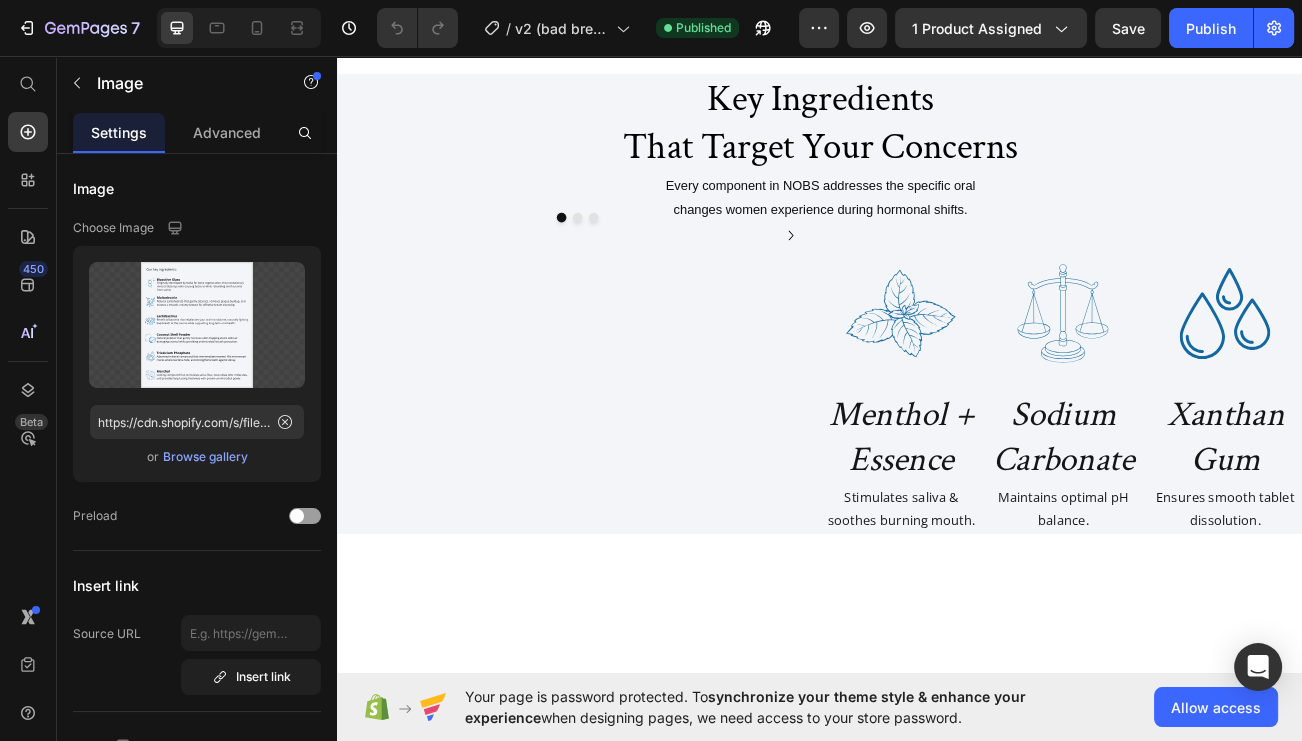 click on "Product Images Vorae  Text Block" at bounding box center [589, -577] 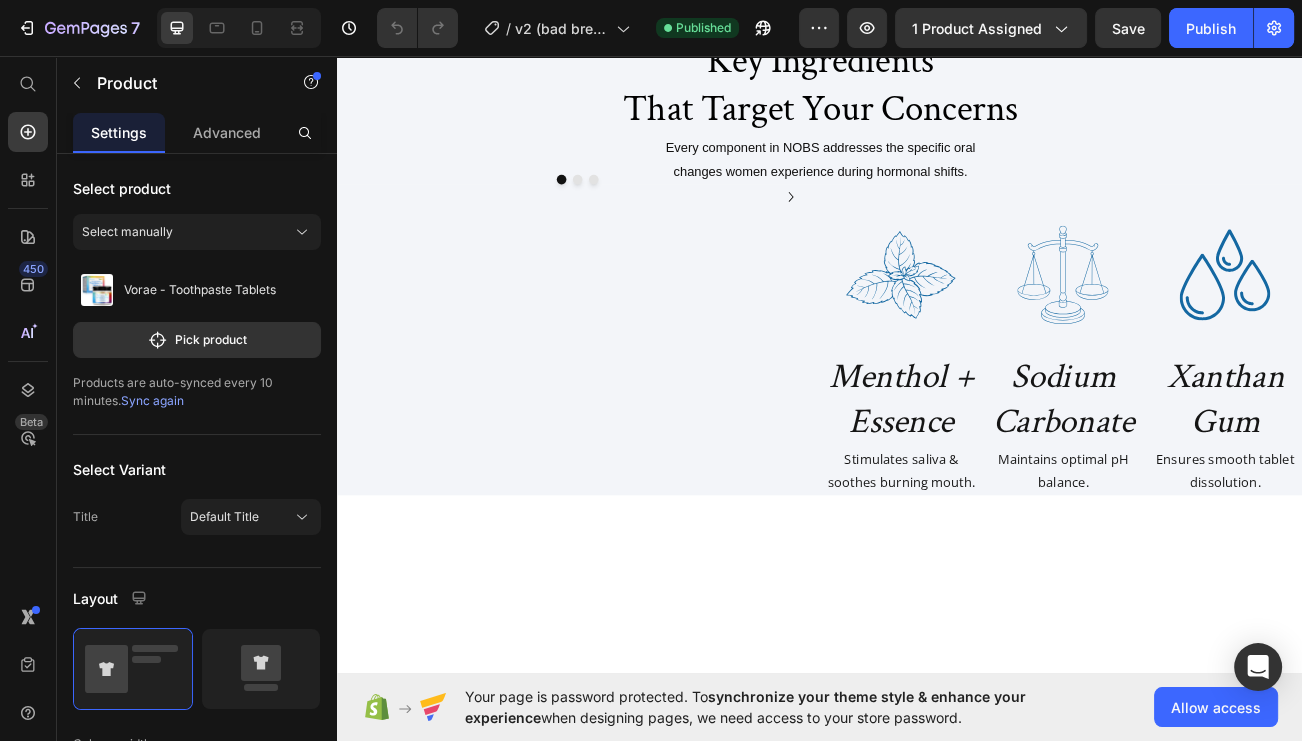 scroll, scrollTop: 1270, scrollLeft: 0, axis: vertical 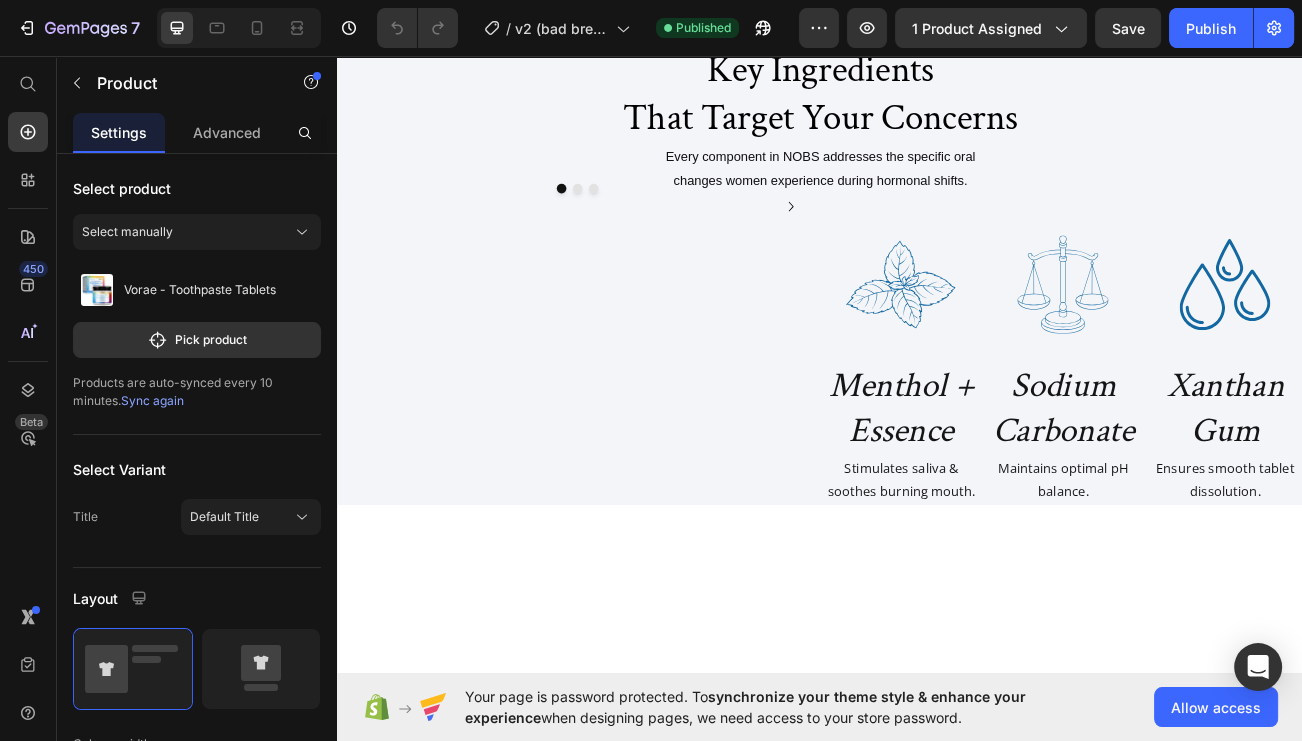 click on "Is it for me?" at bounding box center (960, -243) 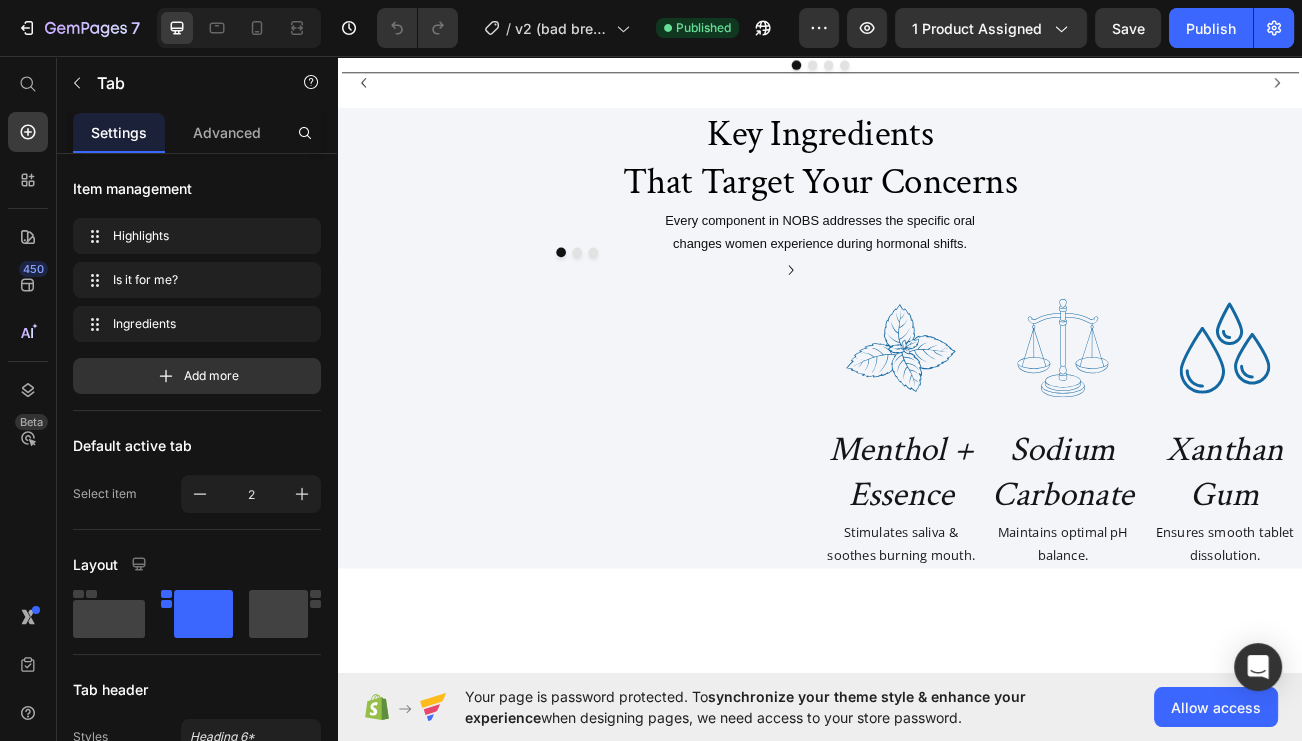 scroll, scrollTop: 1186, scrollLeft: 0, axis: vertical 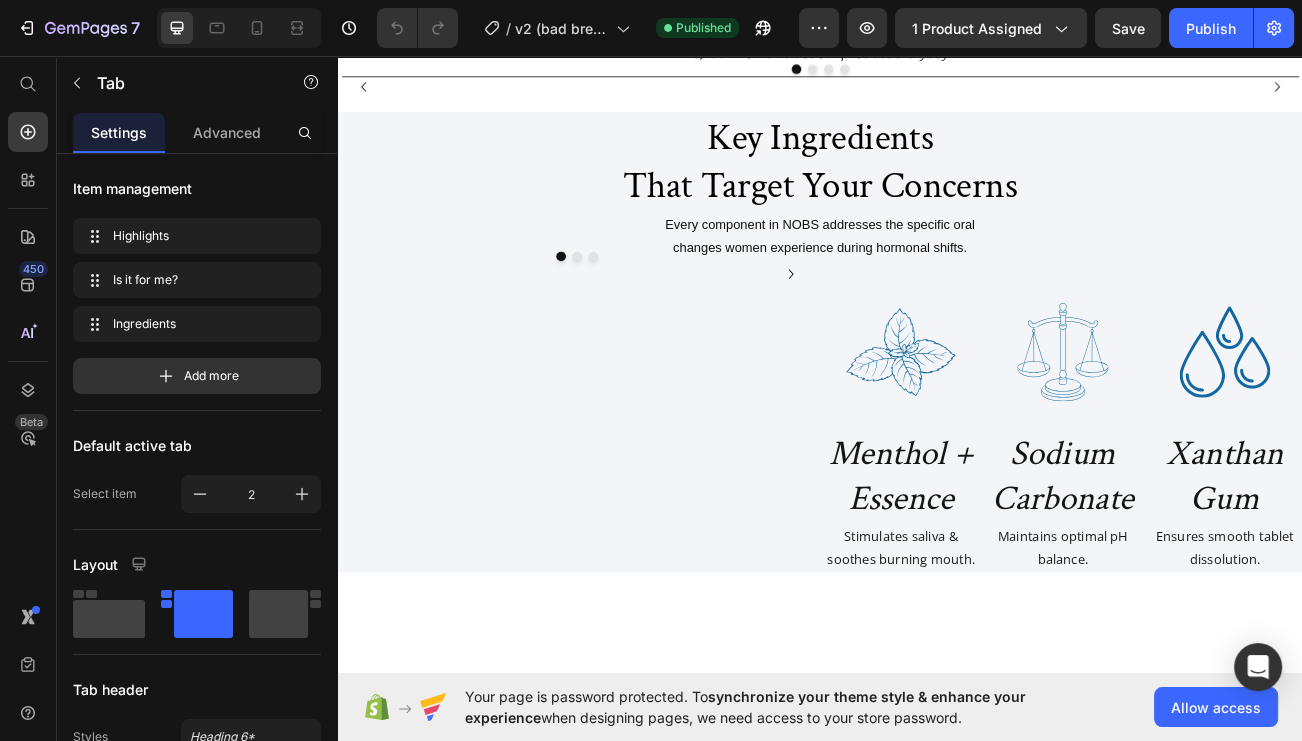 click on "Highlights" at bounding box center [951, -203] 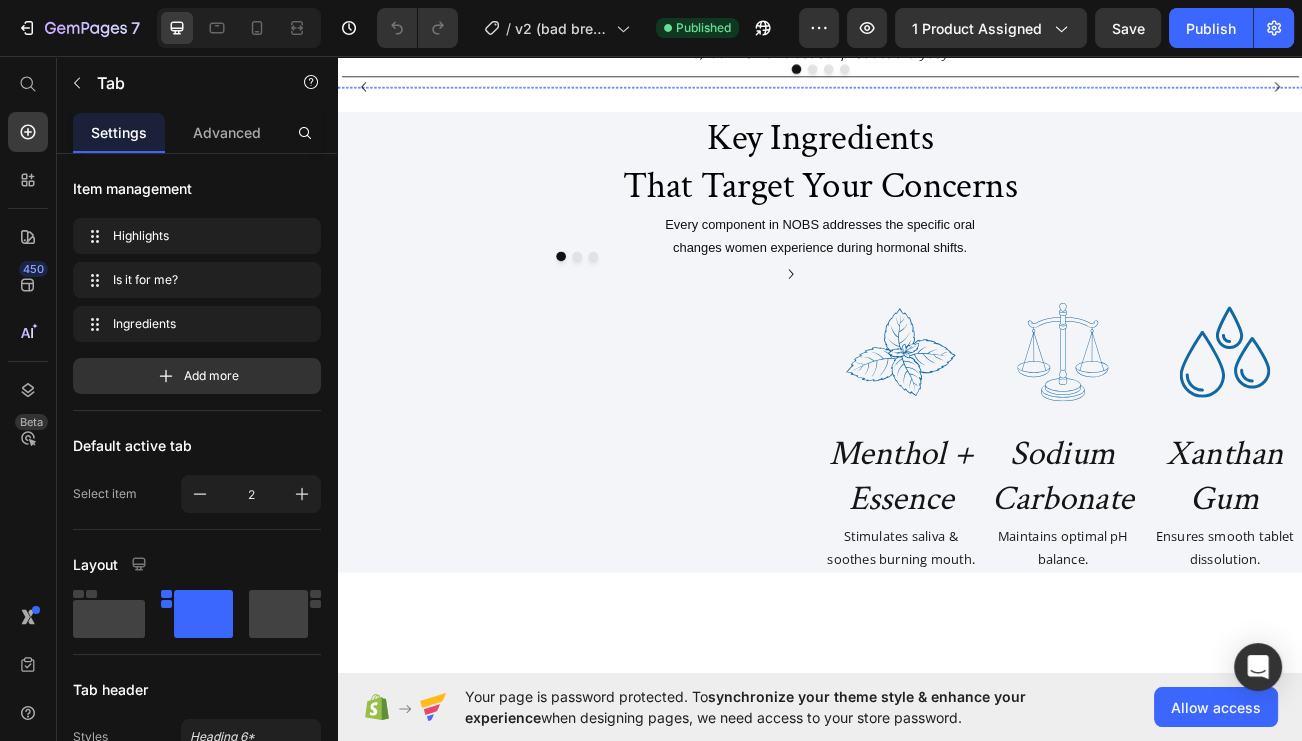 click on "Product Images Vorae  Text Block" at bounding box center [589, -529] 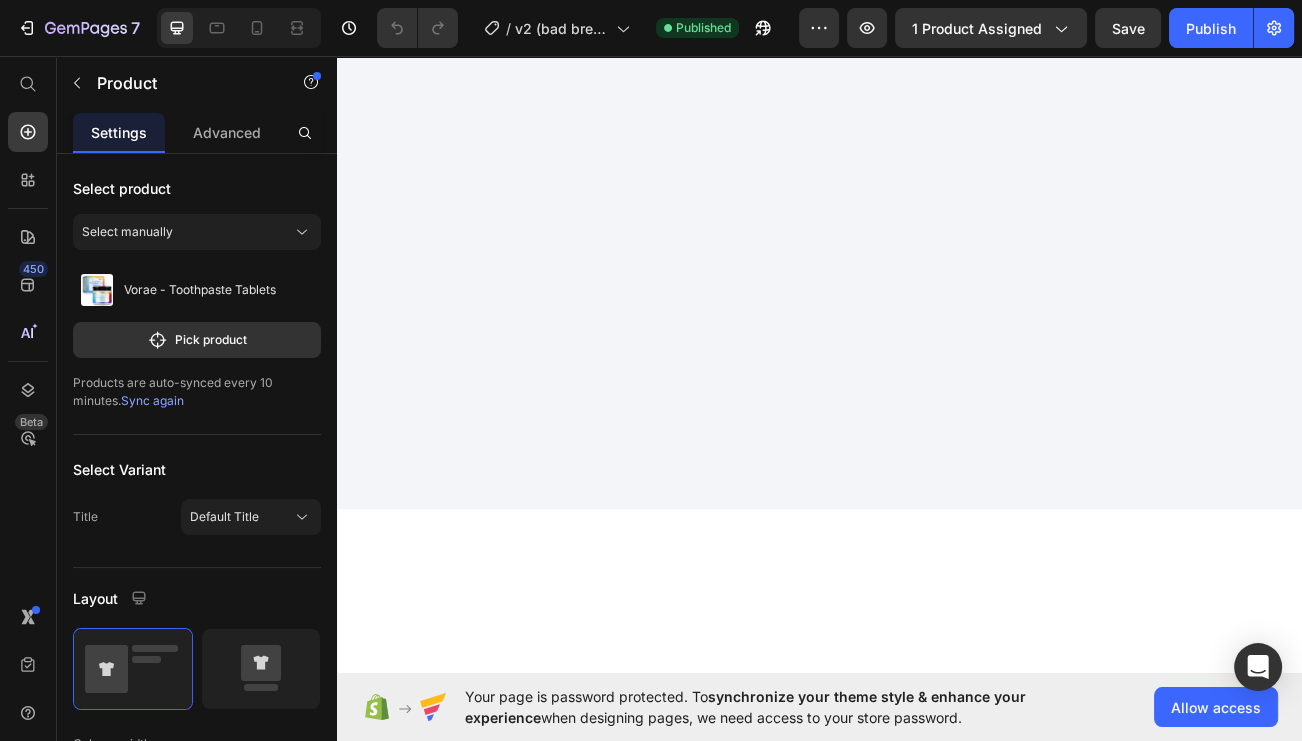 scroll, scrollTop: 2206, scrollLeft: 0, axis: vertical 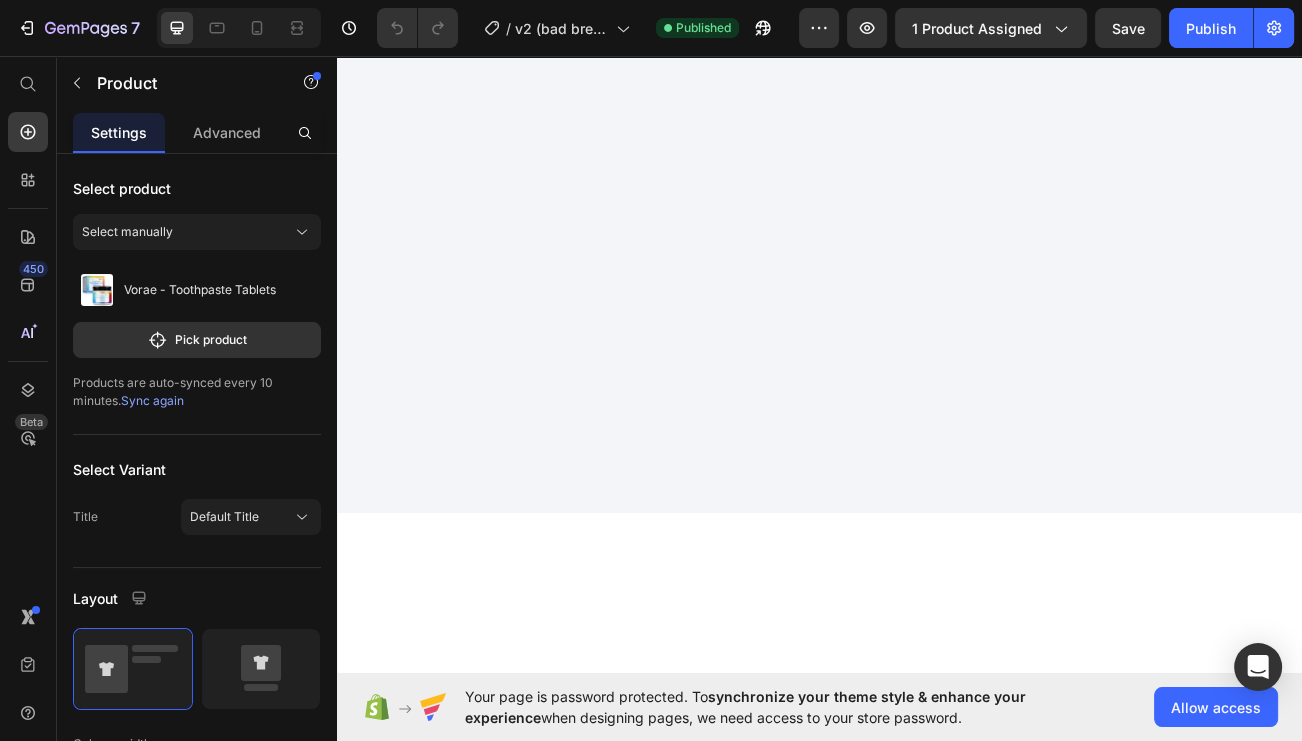 click 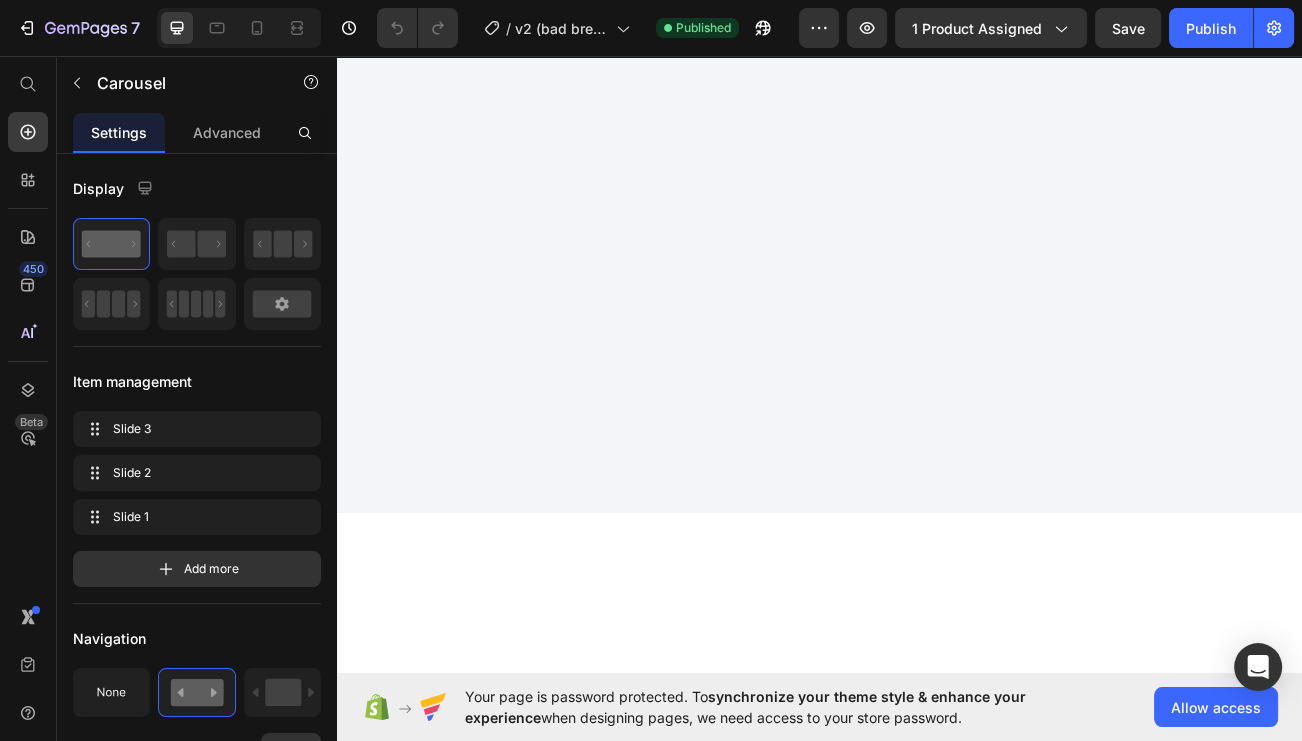 click 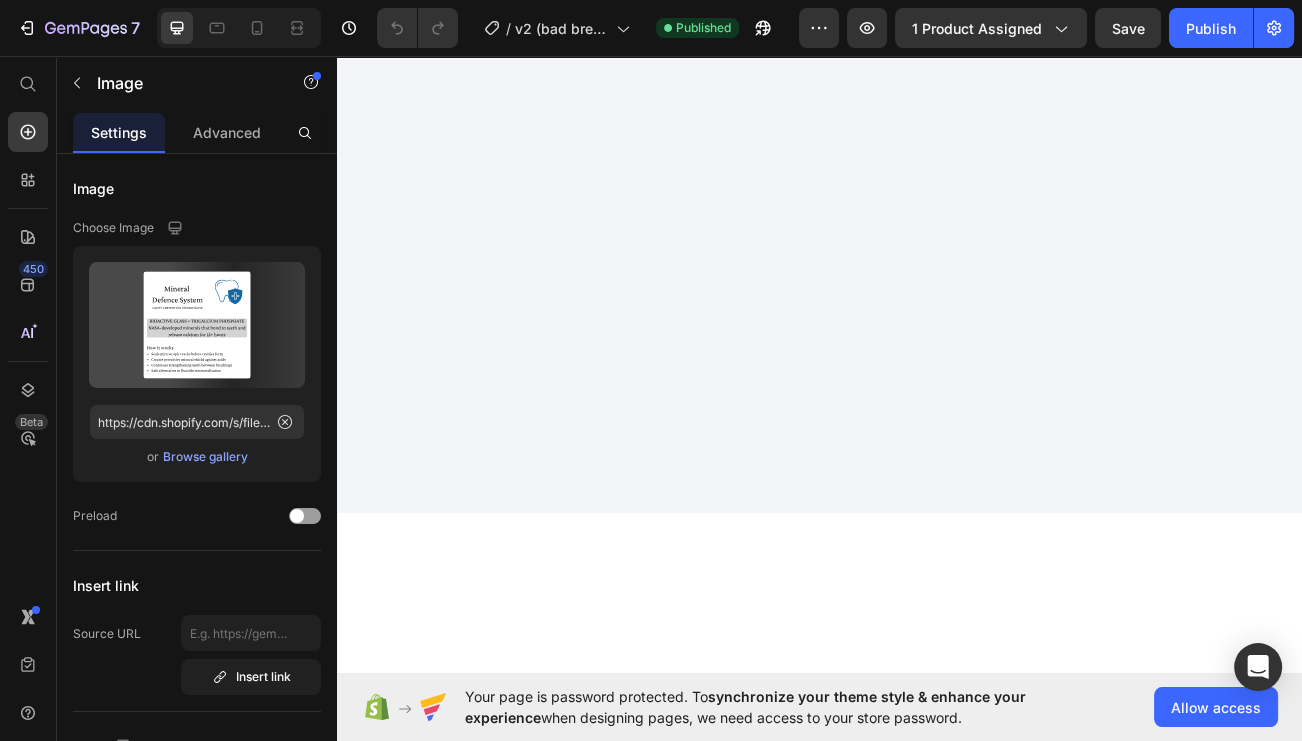 click at bounding box center (635, -692) 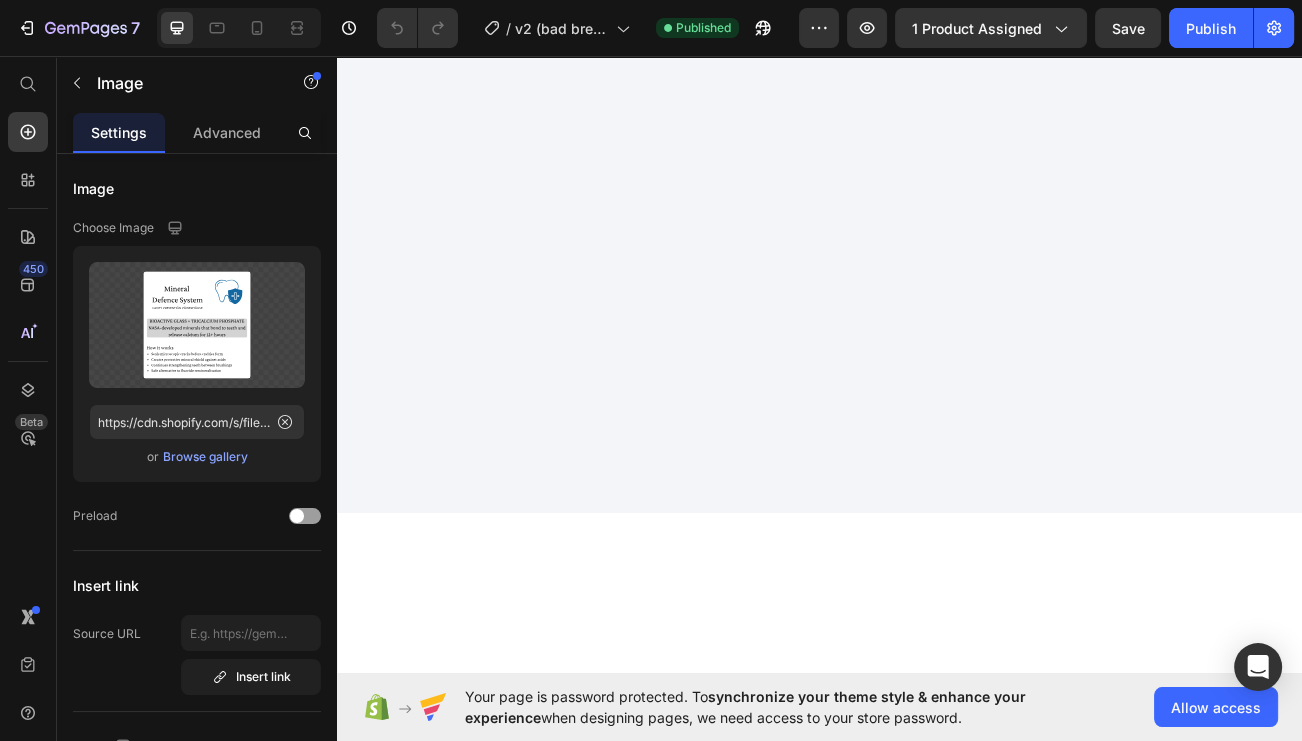 click 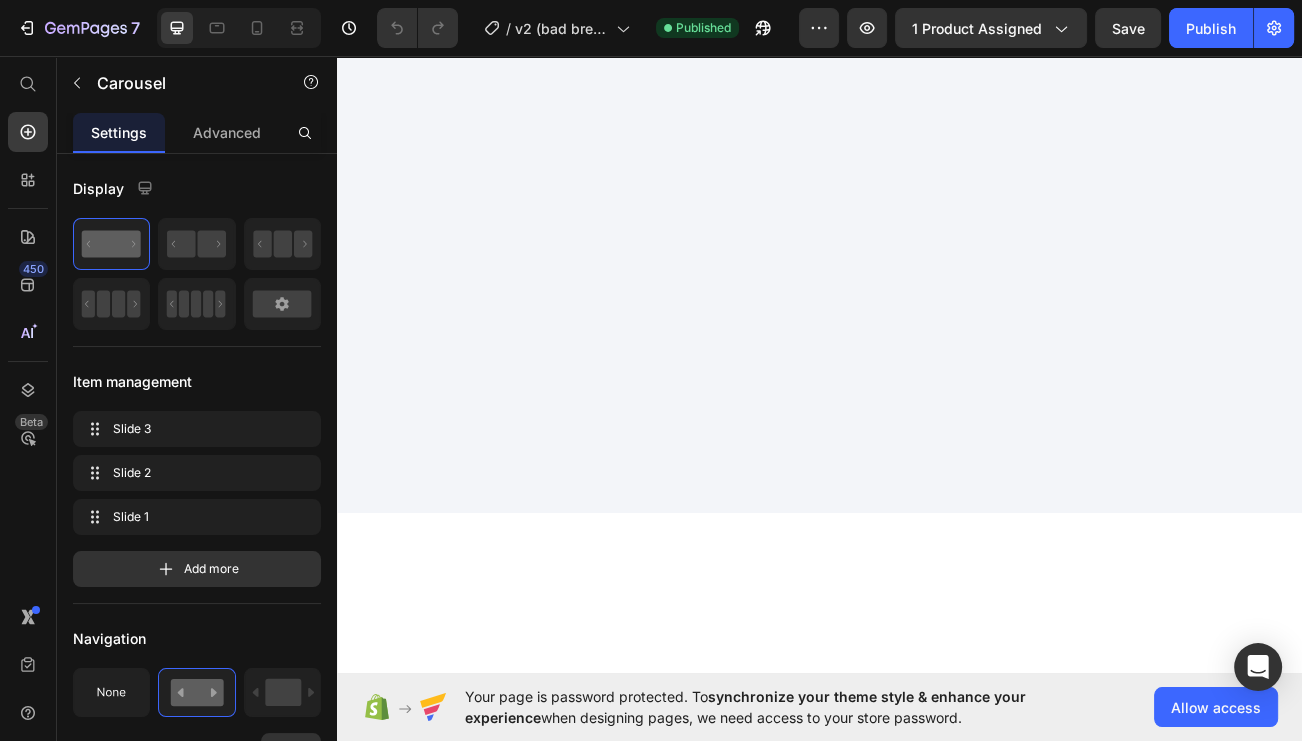 click 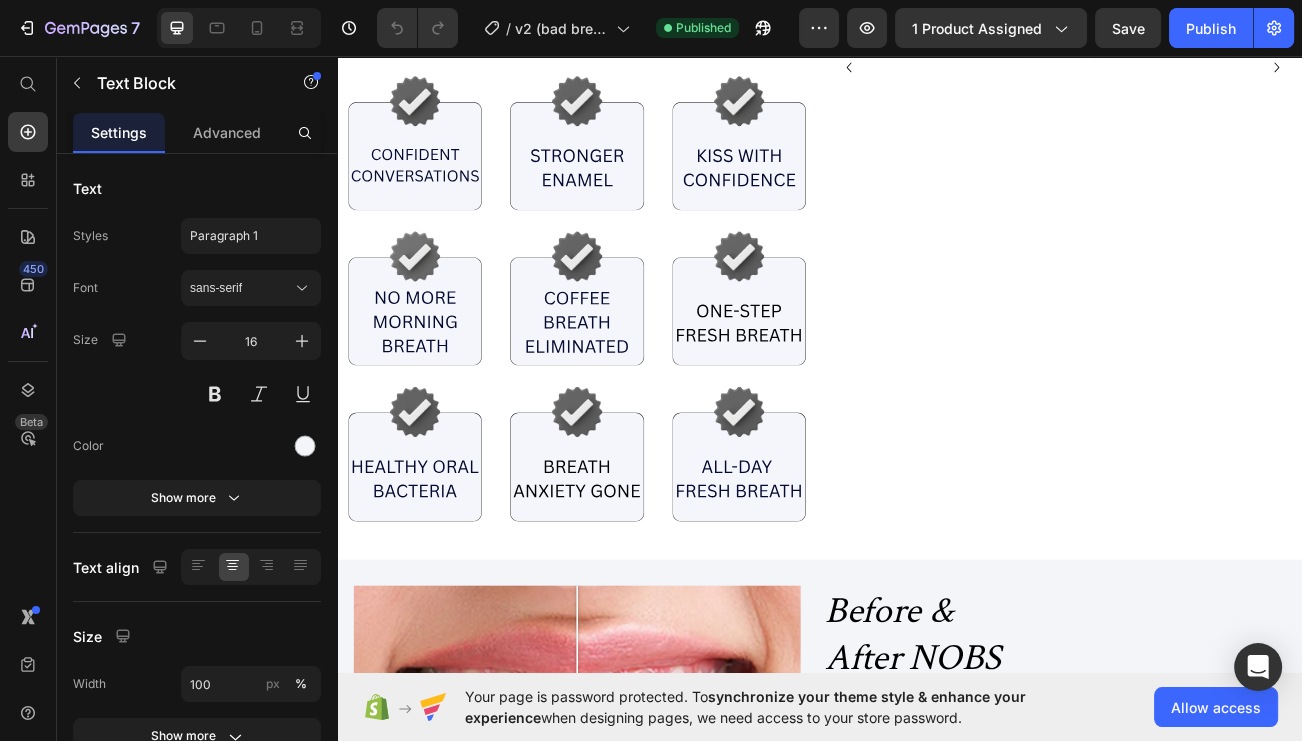 scroll, scrollTop: 2890, scrollLeft: 0, axis: vertical 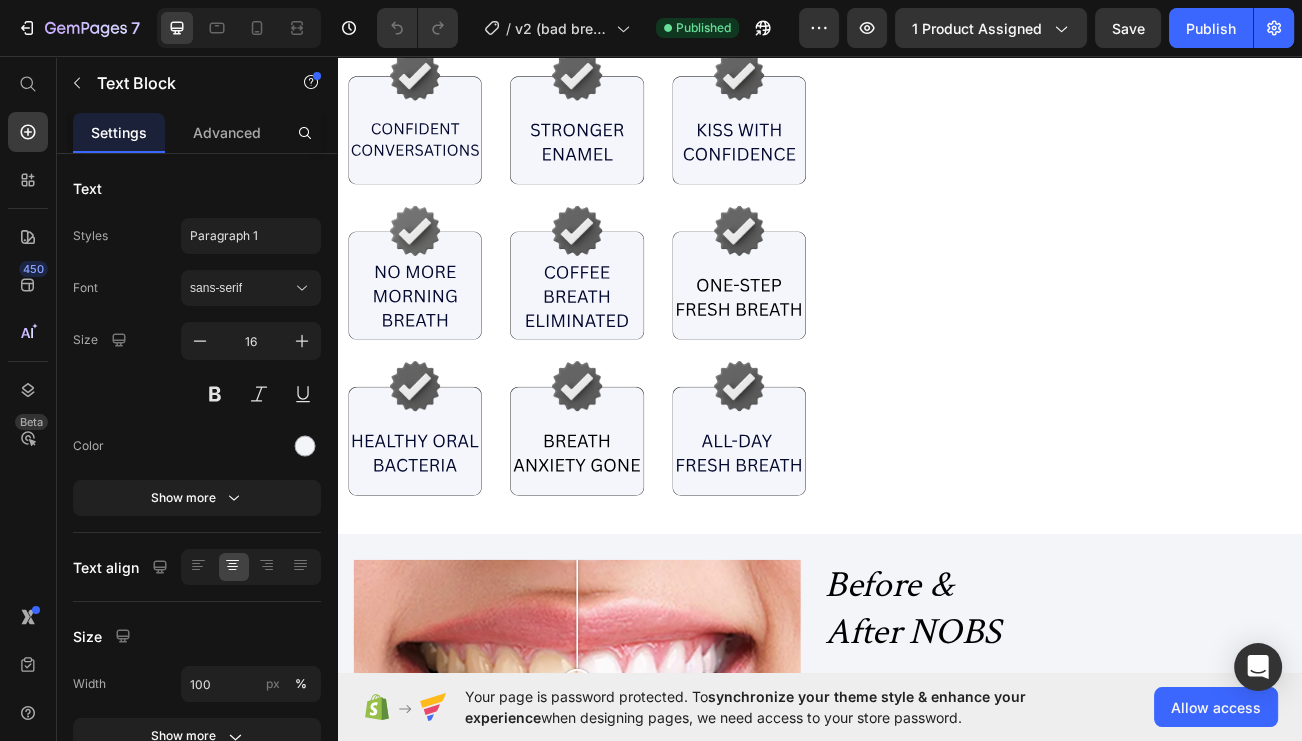 click on "Your Journey With  NO-BS Oral Care" at bounding box center (937, -73) 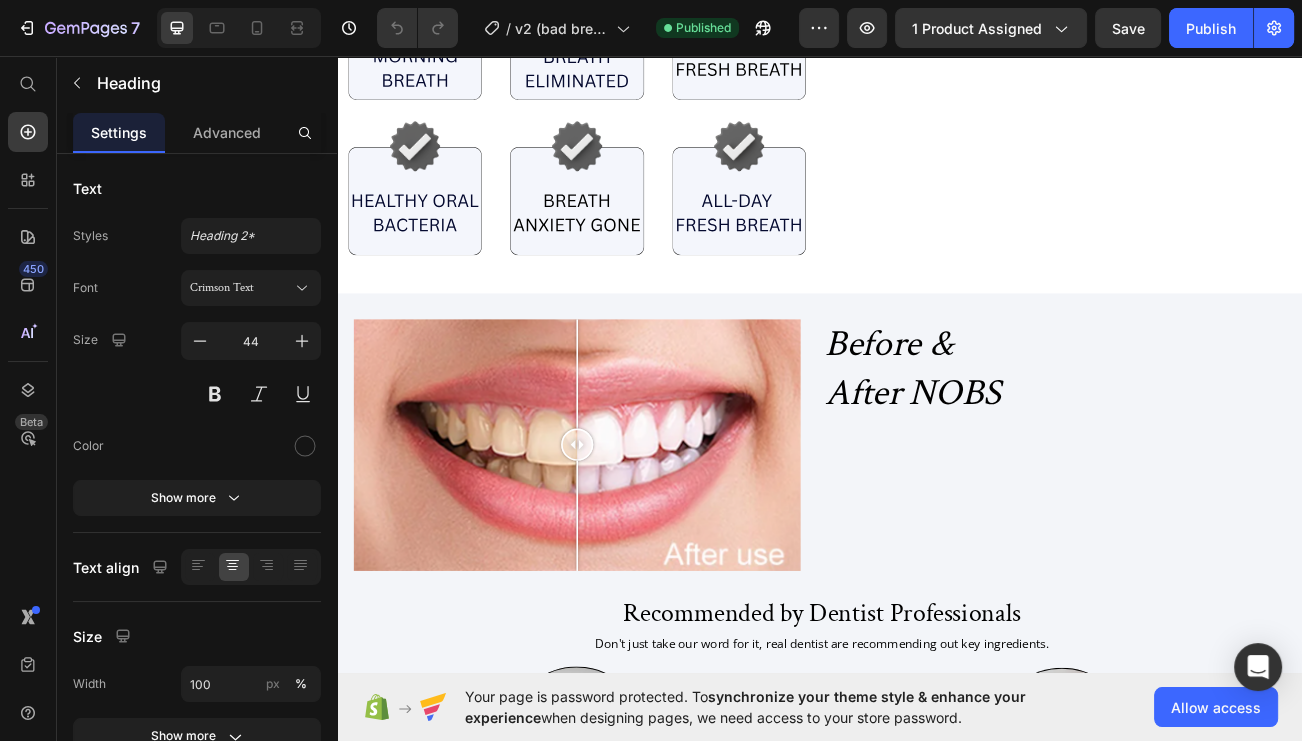 scroll, scrollTop: 3482, scrollLeft: 0, axis: vertical 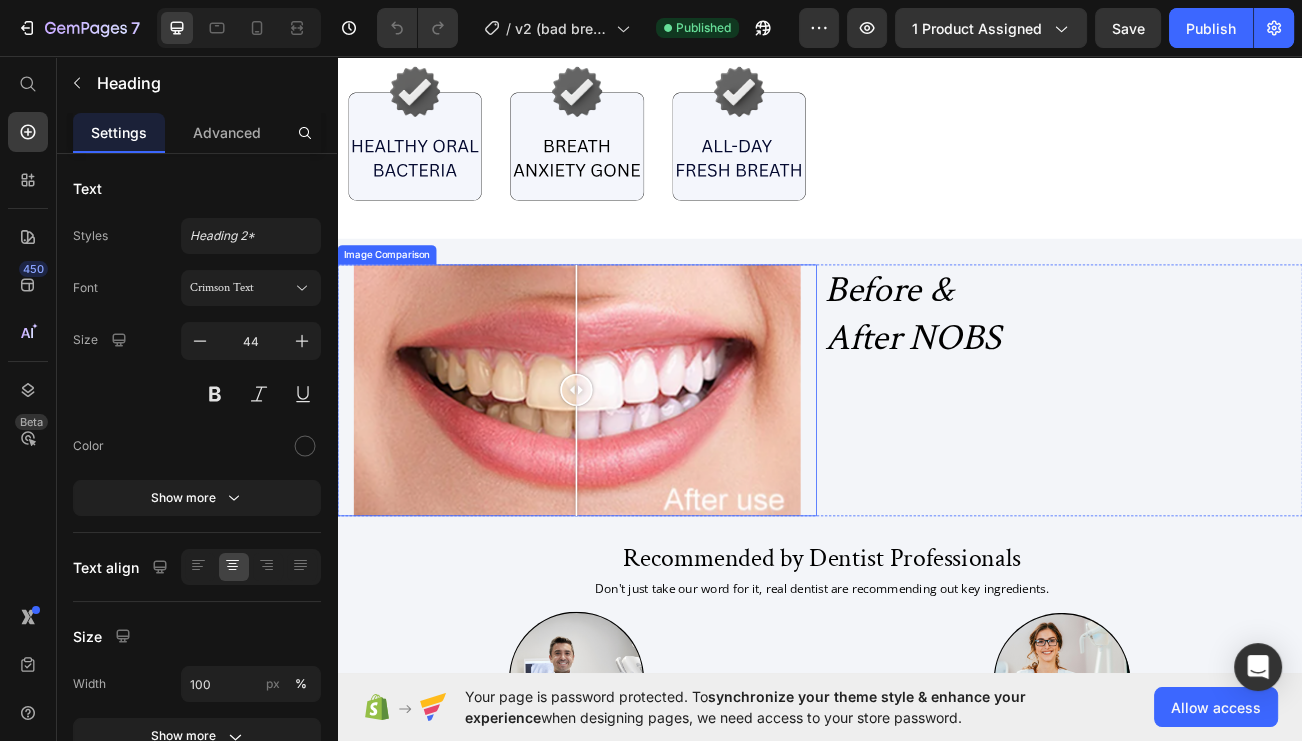 drag, startPoint x: 635, startPoint y: 481, endPoint x: 634, endPoint y: 507, distance: 26.019224 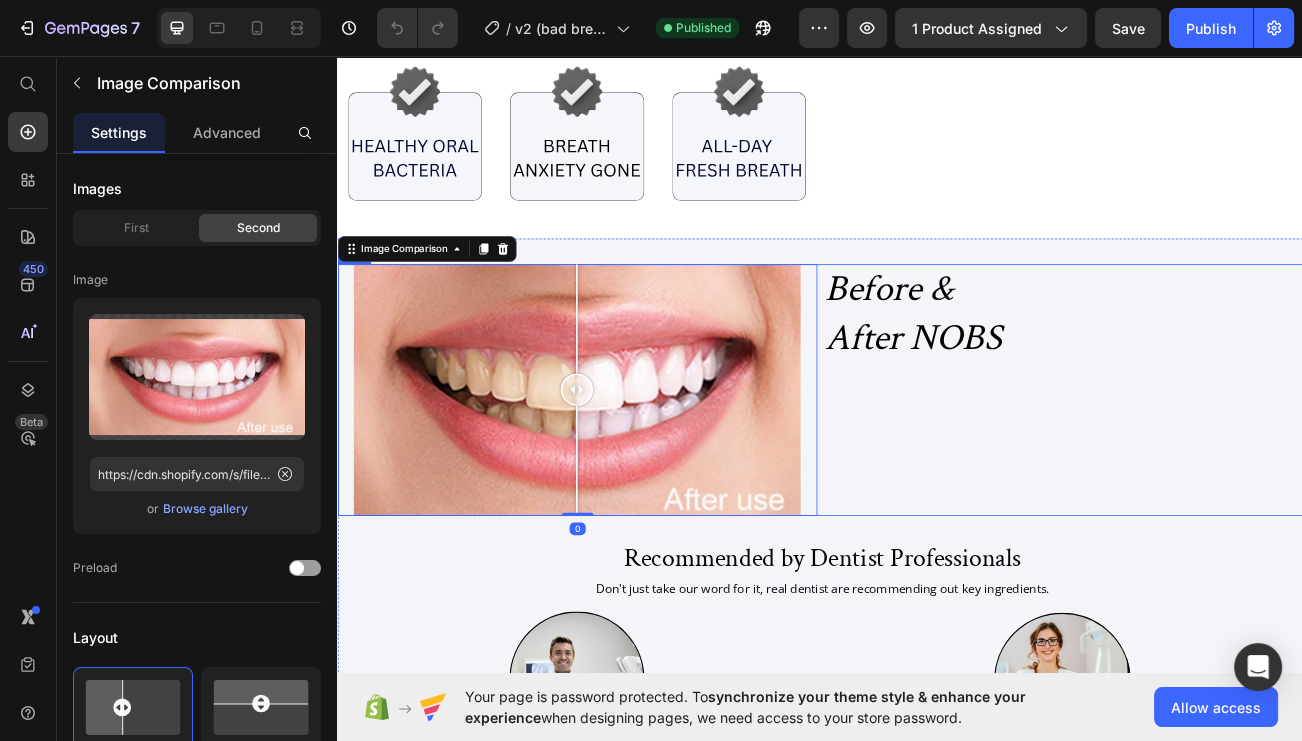 click on "Before &  After NOBS Heading" at bounding box center [1239, 472] 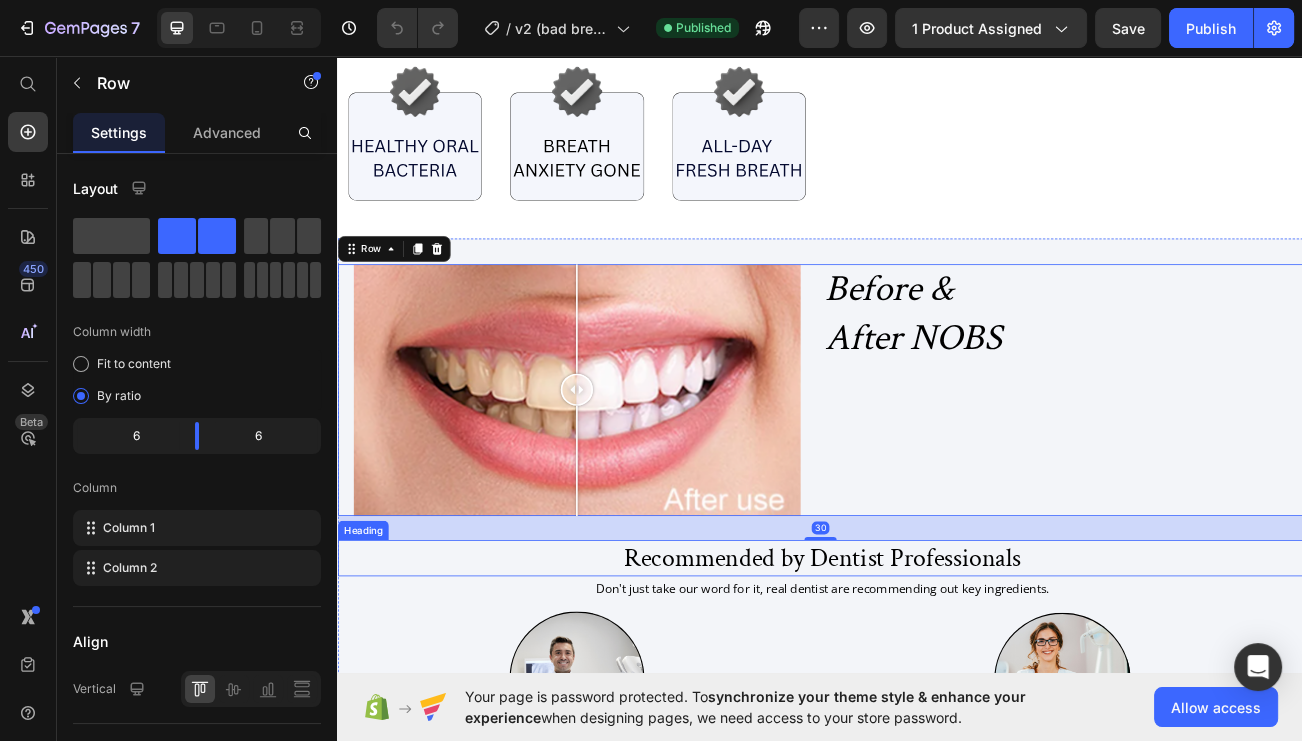 click on "Recommended by Dentist Professionals" at bounding box center (940, 681) 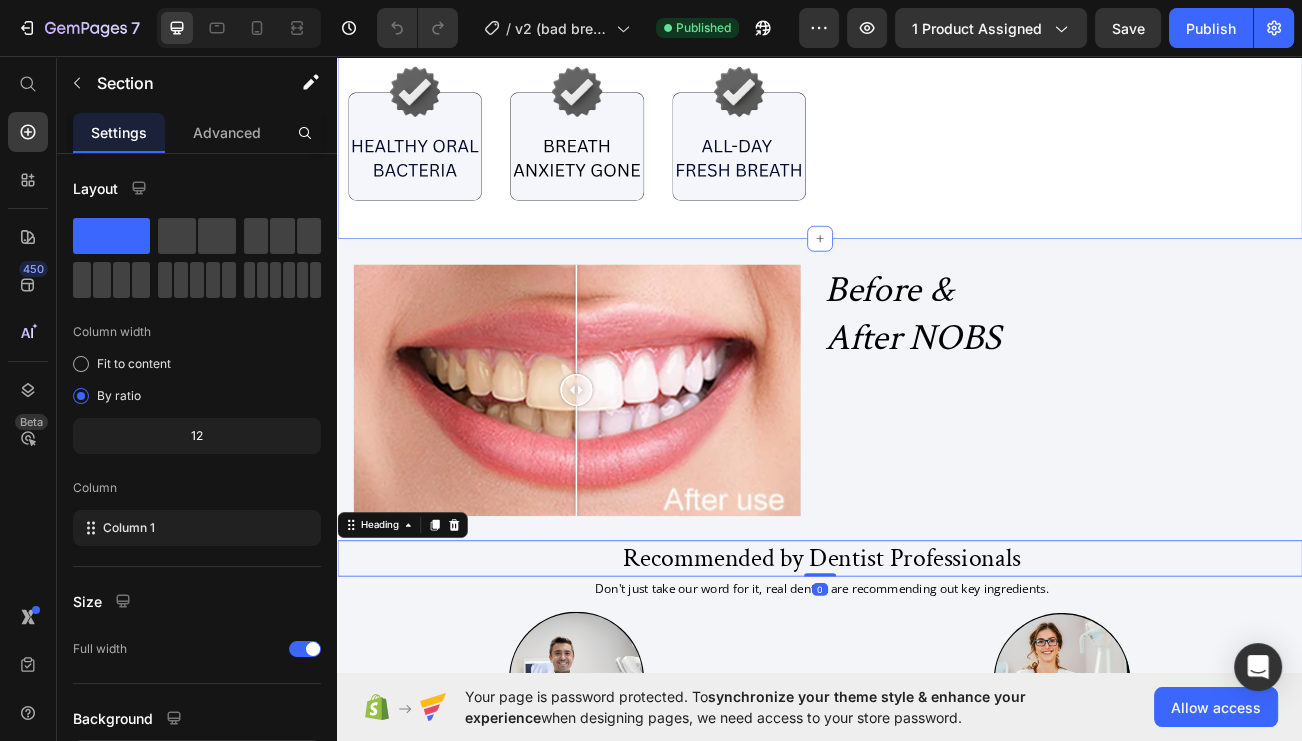 click on "Image Image Image Row Image Image Image Row Image Image Image Row
Image Row Image Image Image Image
Carousel Row Section 4" at bounding box center (937, -32) 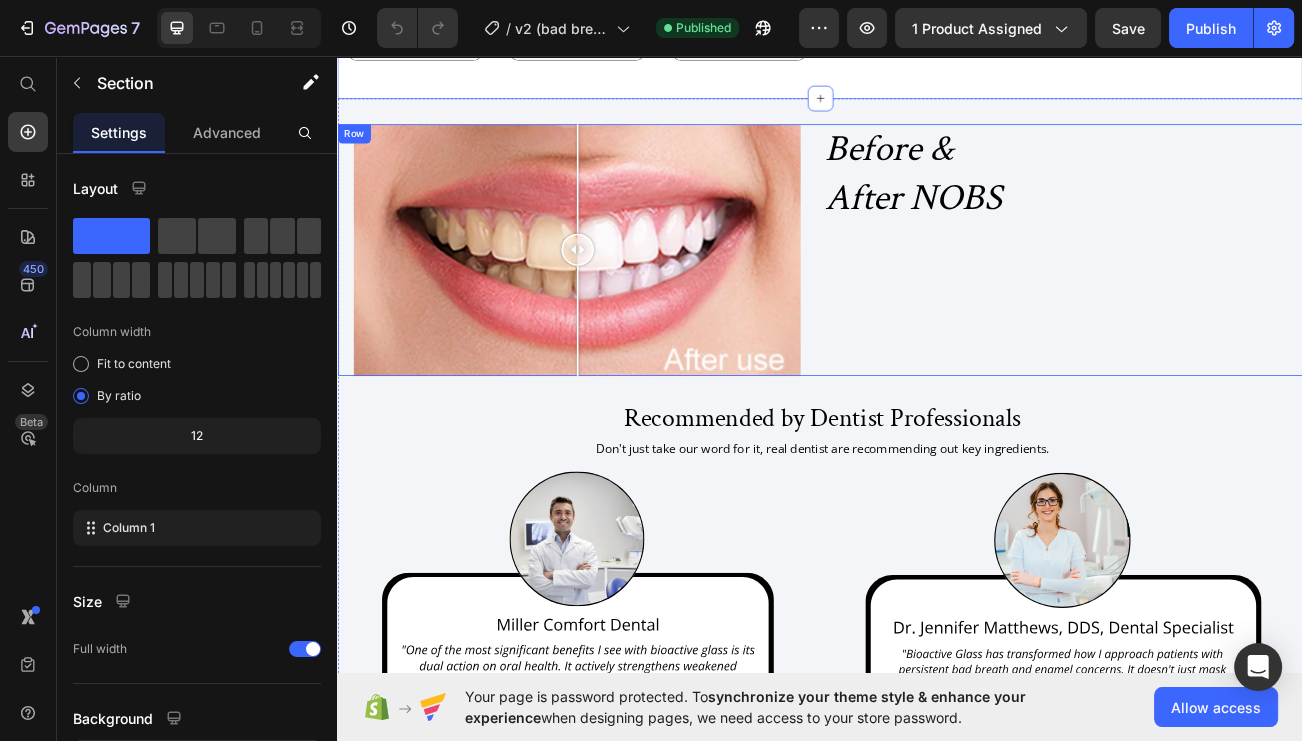 scroll, scrollTop: 3592, scrollLeft: 0, axis: vertical 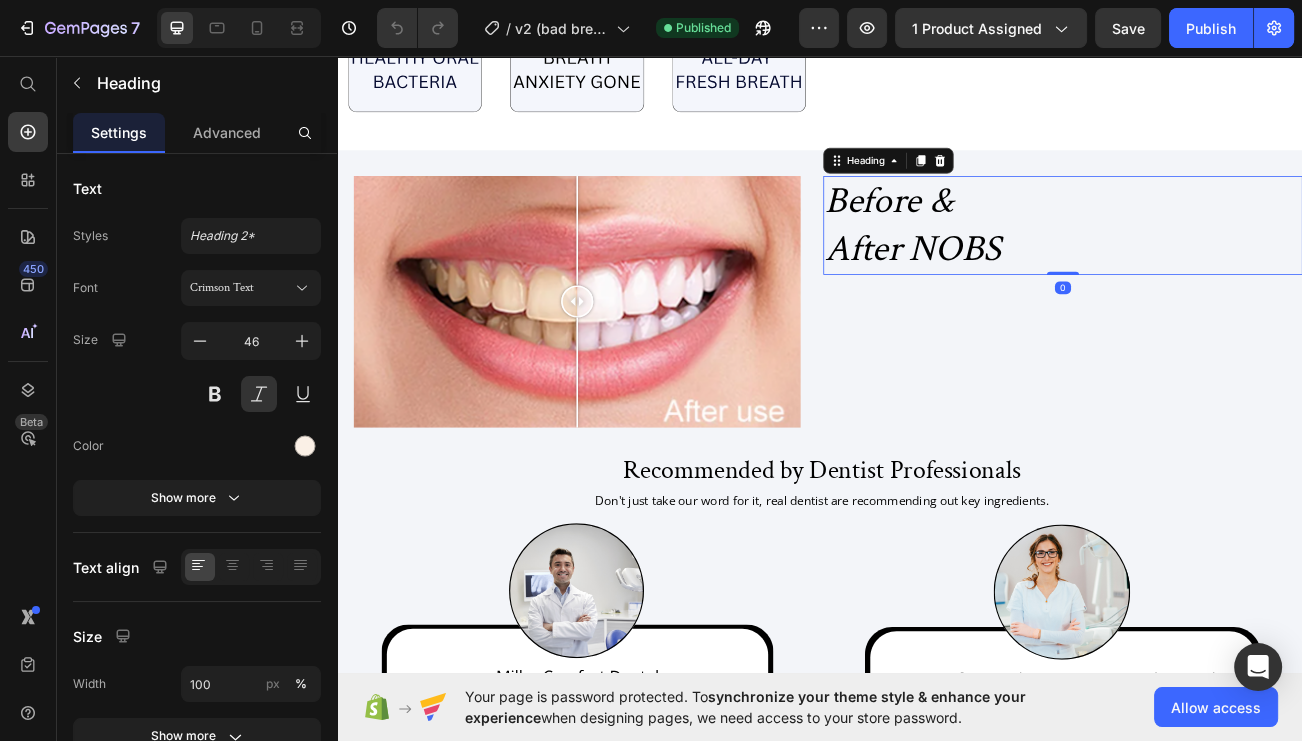 click on "After NOBS" at bounding box center (1052, 297) 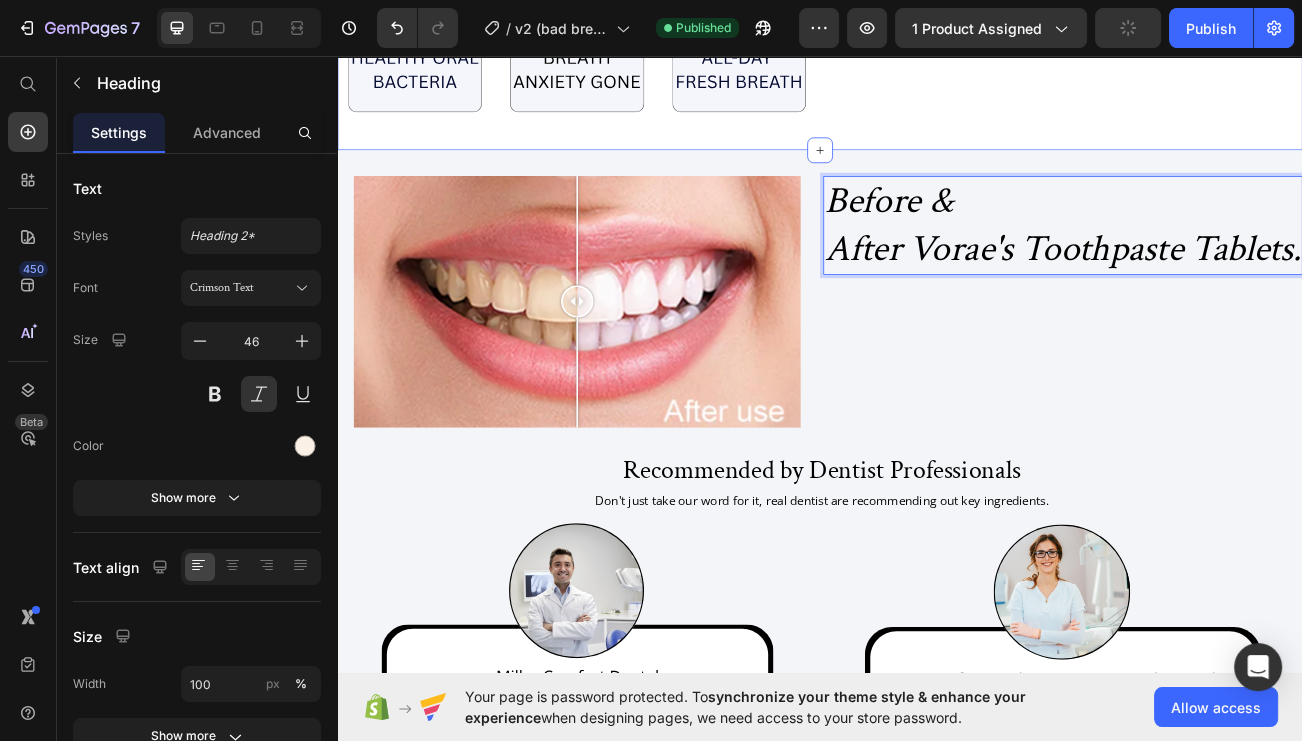 click on "Image Comparison Before &  After Vorae's Toothpaste Tablets. Heading   0 Row Recommended by Dentist Professionals Heading Don't just take our word for it, real dentist are recommending out key ingredients.  Text Block Image Row Row Row Image Row Section 5" at bounding box center (937, 624) 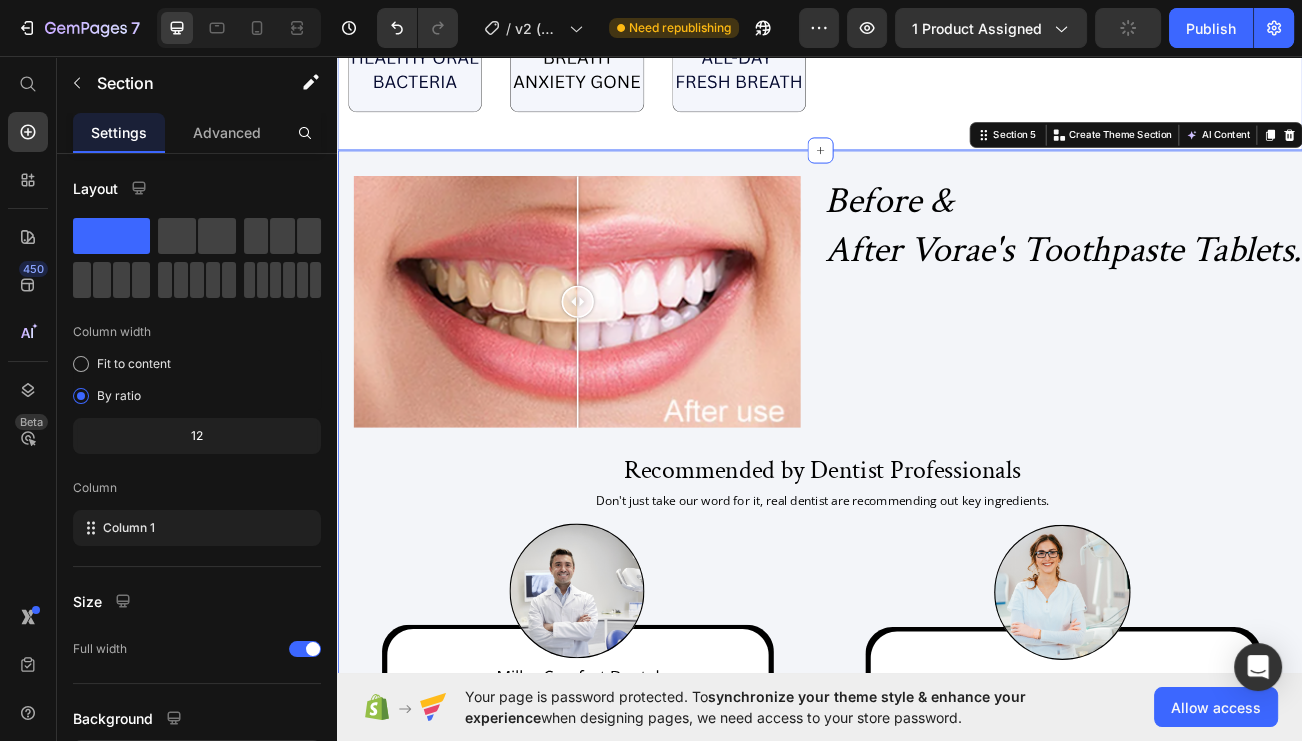 click on "Image Image Image Row Image Image Image Row Image Image Image Row
Image Row Image Image Image Image
Carousel Row Section 4" at bounding box center [937, -142] 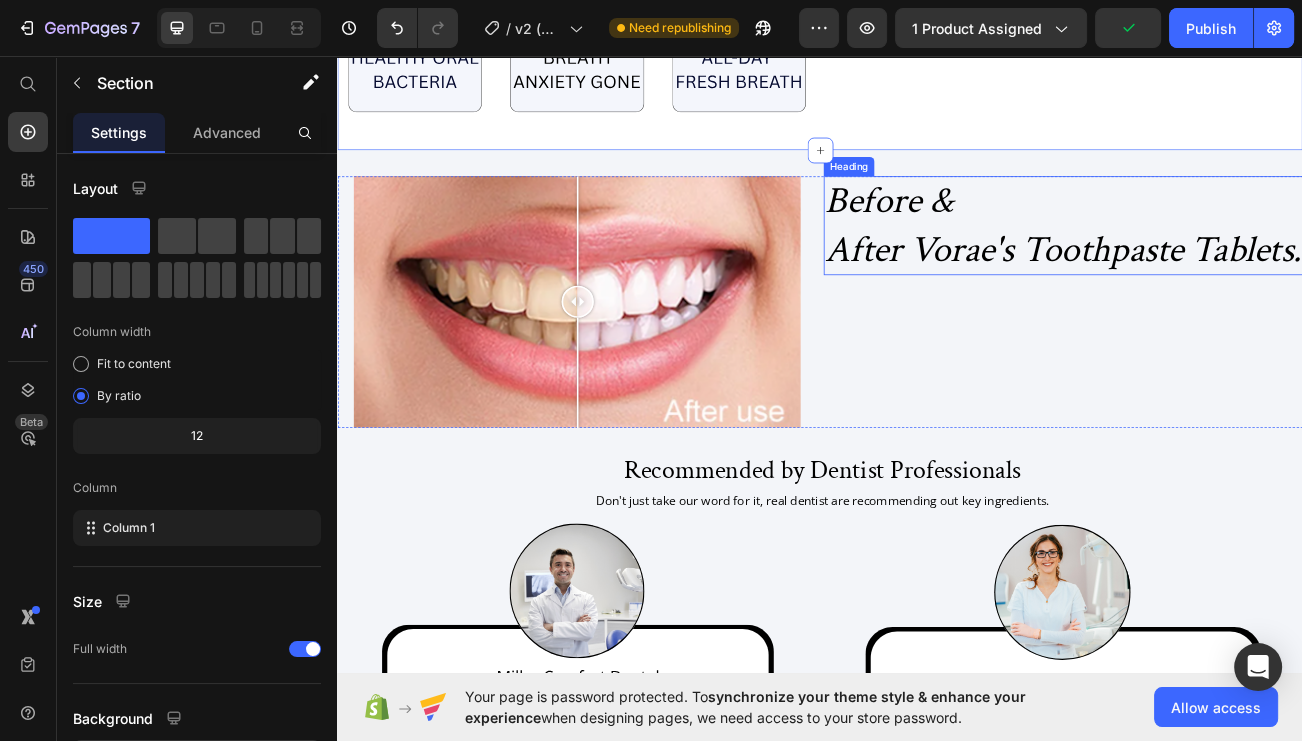 click on "After Vorae's Toothpaste Tablets." at bounding box center (1239, 297) 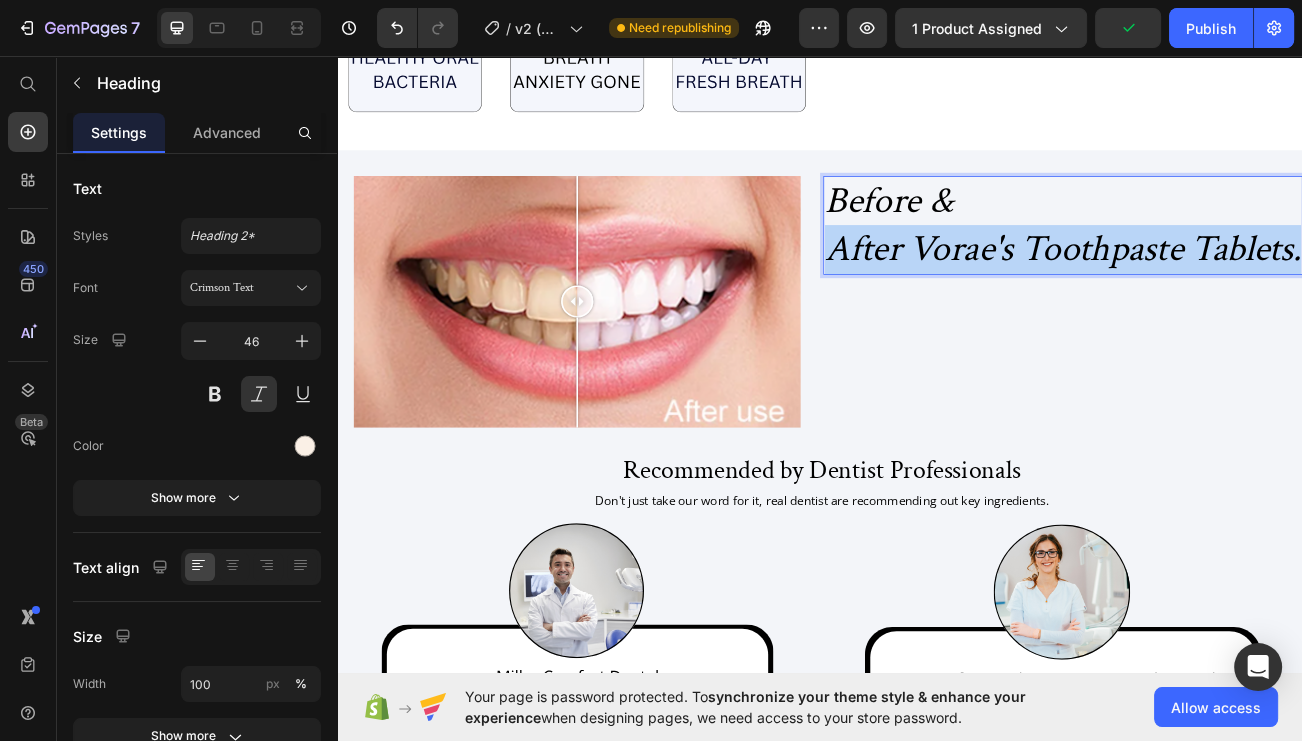 click on "After Vorae's Toothpaste Tablets." at bounding box center (1239, 297) 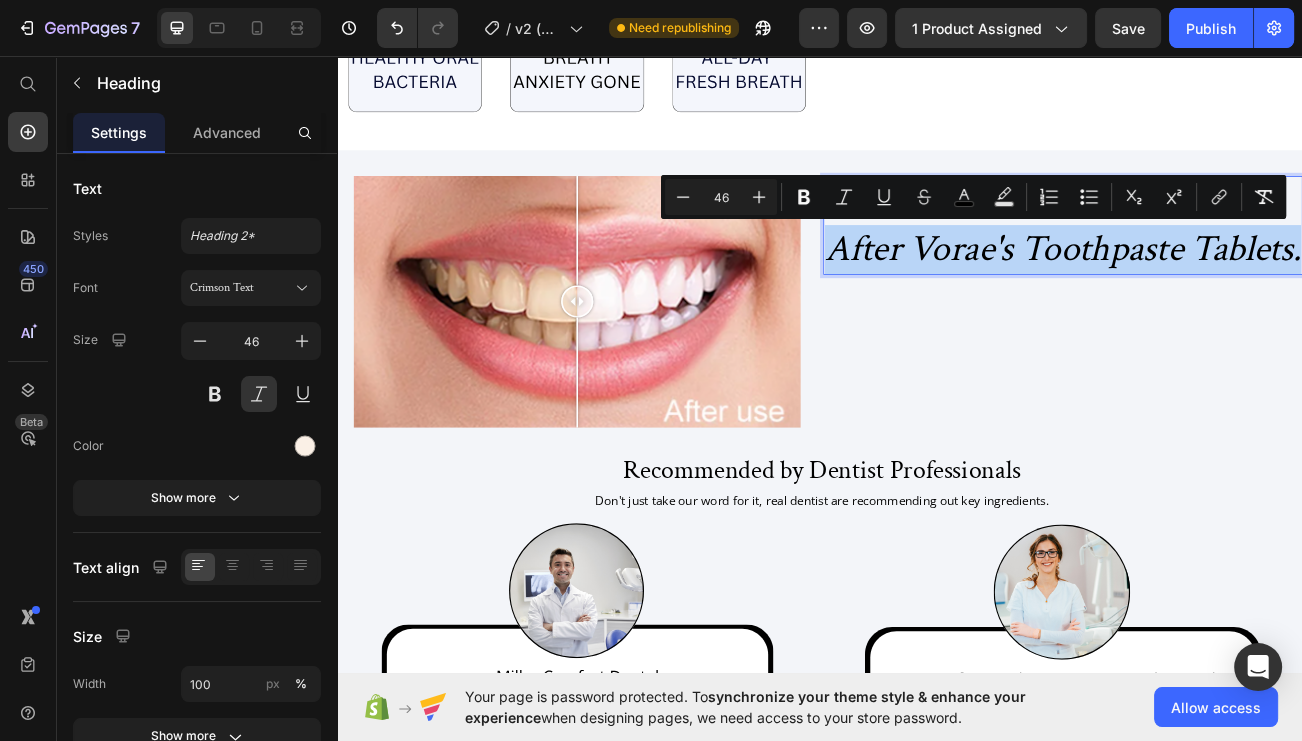 click on "After Vorae's Toothpaste Tablets." at bounding box center (1239, 297) 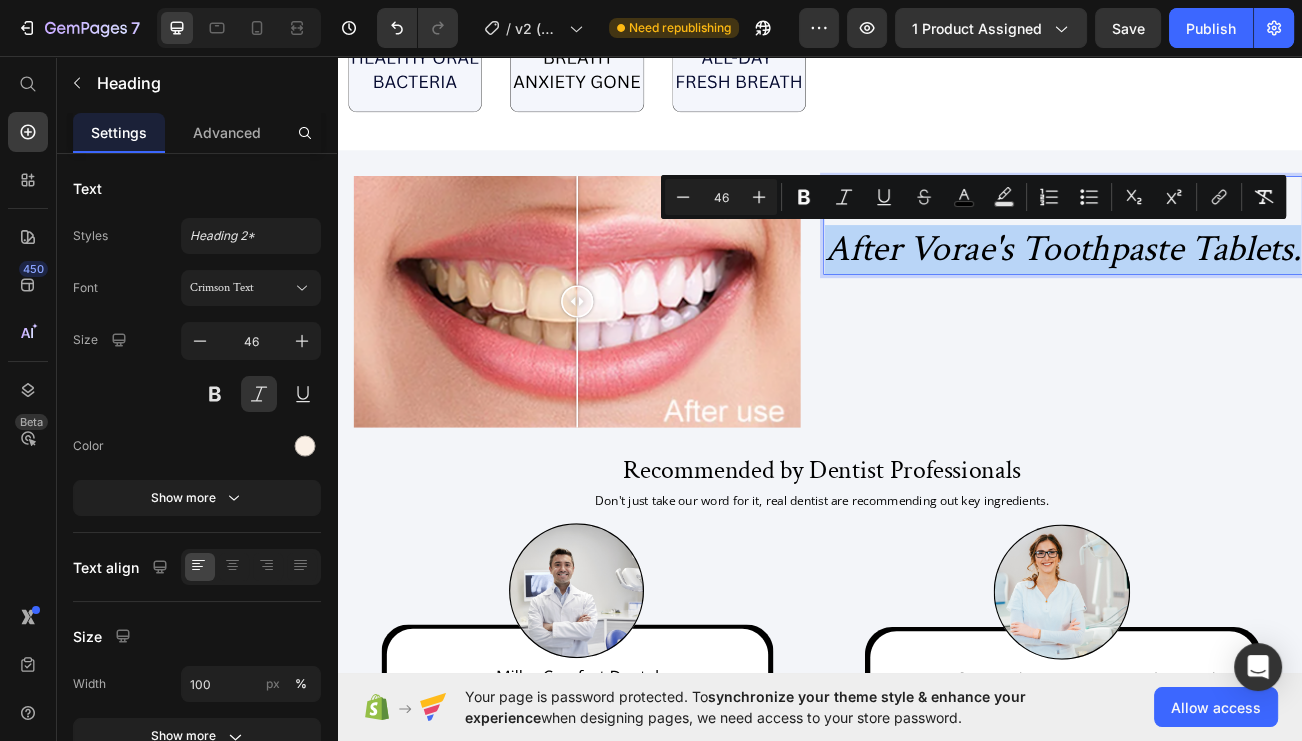 click on "Before &  After Vorae's Toothpaste Tablets." at bounding box center (1239, 268) 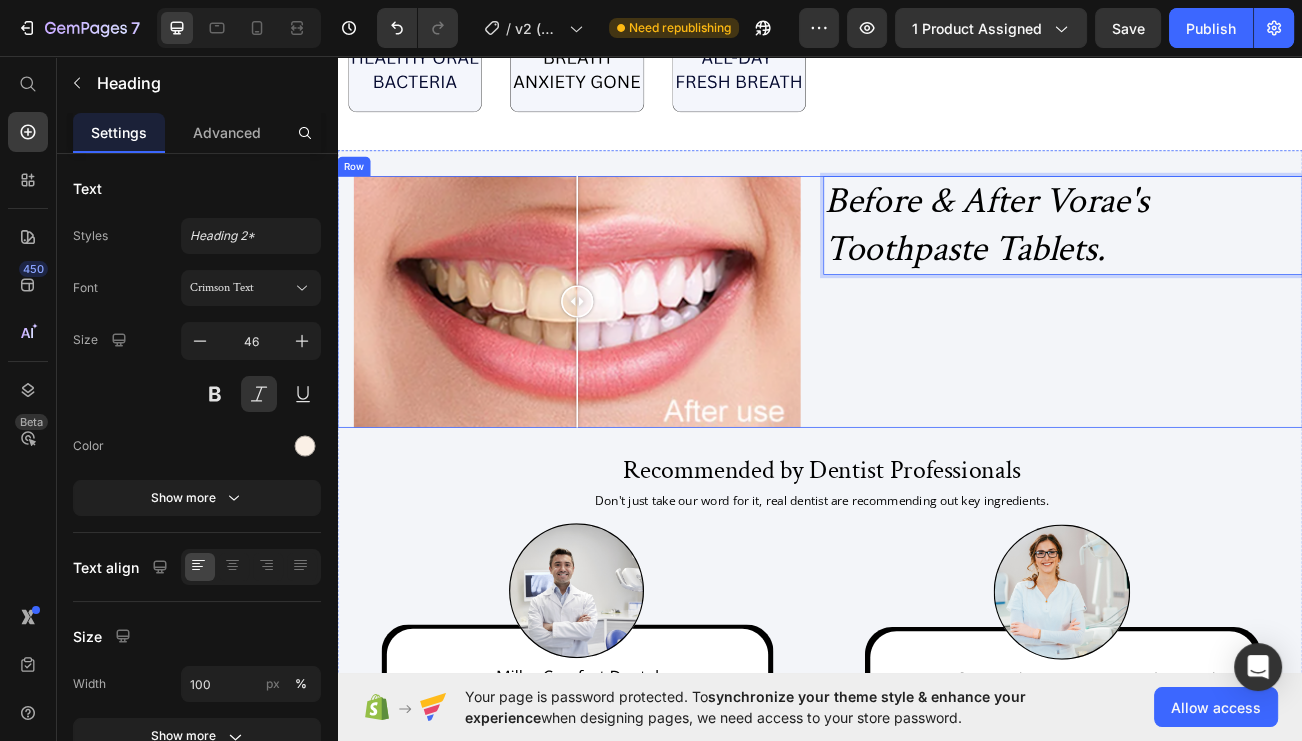 click on "Before &  After Vorae's Toothpaste Tablets. Heading   0" at bounding box center (1239, 362) 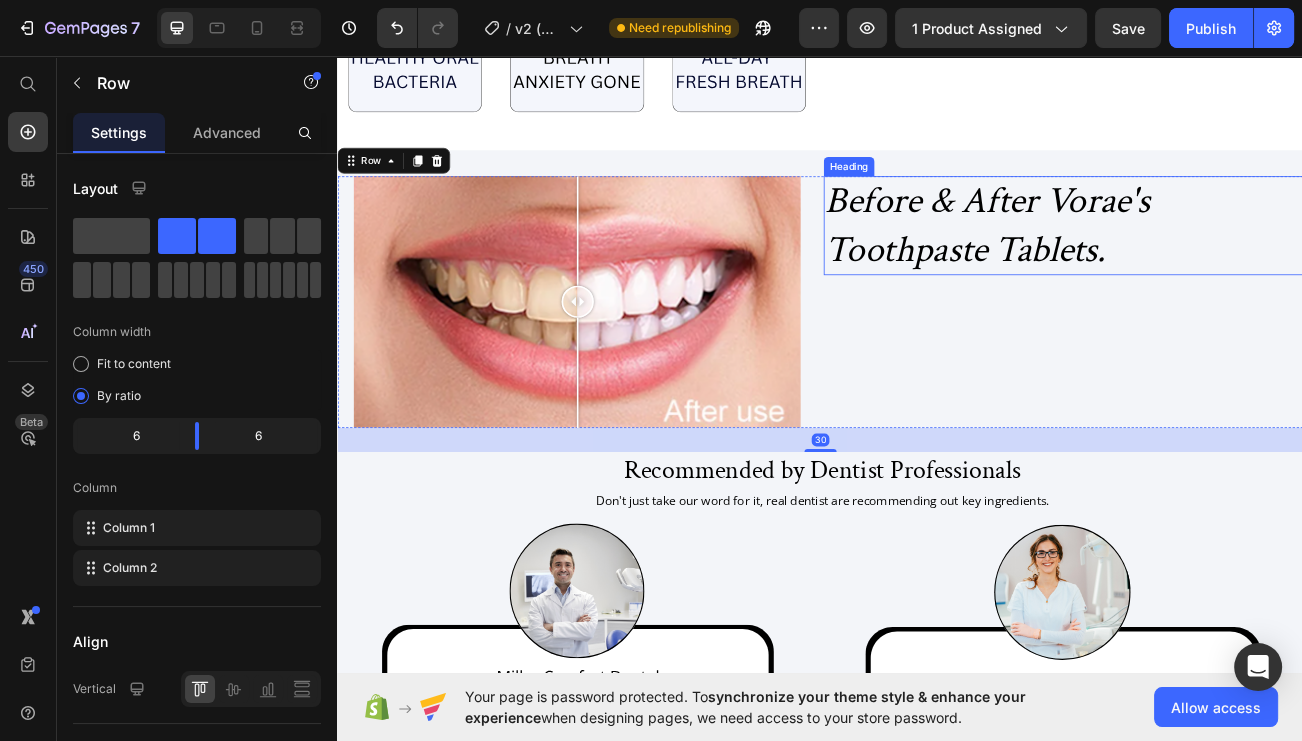 click on "Image Comparison ⁠⁠⁠⁠⁠⁠⁠ Before & After Vorae's Toothpaste Tablets. Heading Row   30 Recommended by Dentist Professionals Heading Don't just take our word for it, real dentist are recommending out key ingredients.  Text Block Image Row Row Row Image Row Section 5" at bounding box center (937, 624) 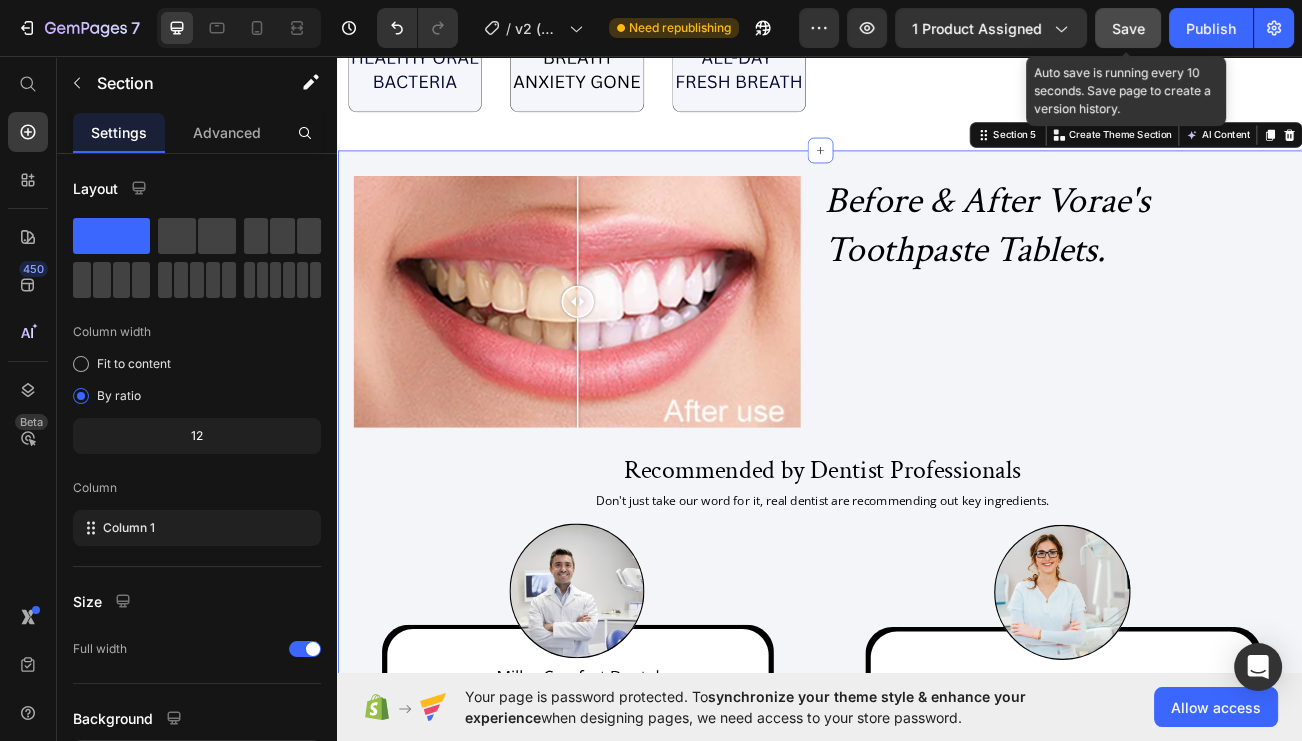 click on "Save" at bounding box center [1128, 28] 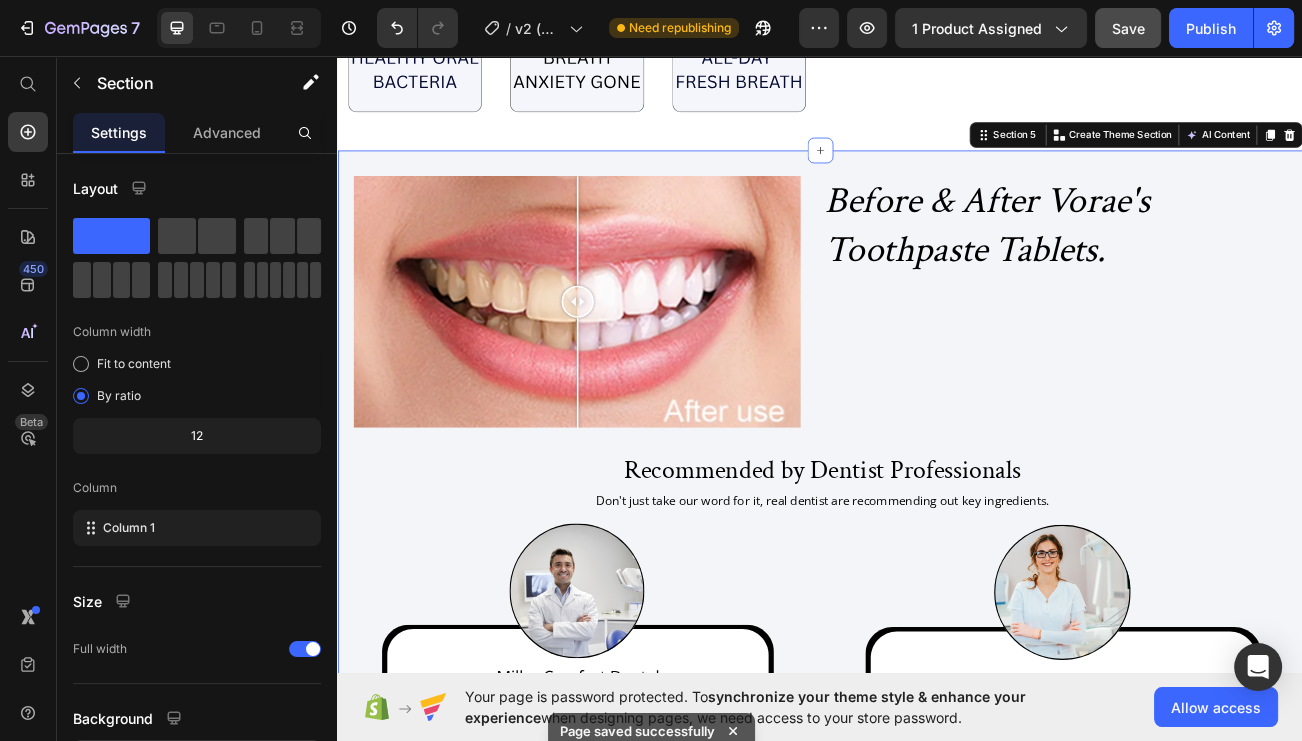 click on "Image Row Image Image Image Image
Carousel" at bounding box center [1239, -148] 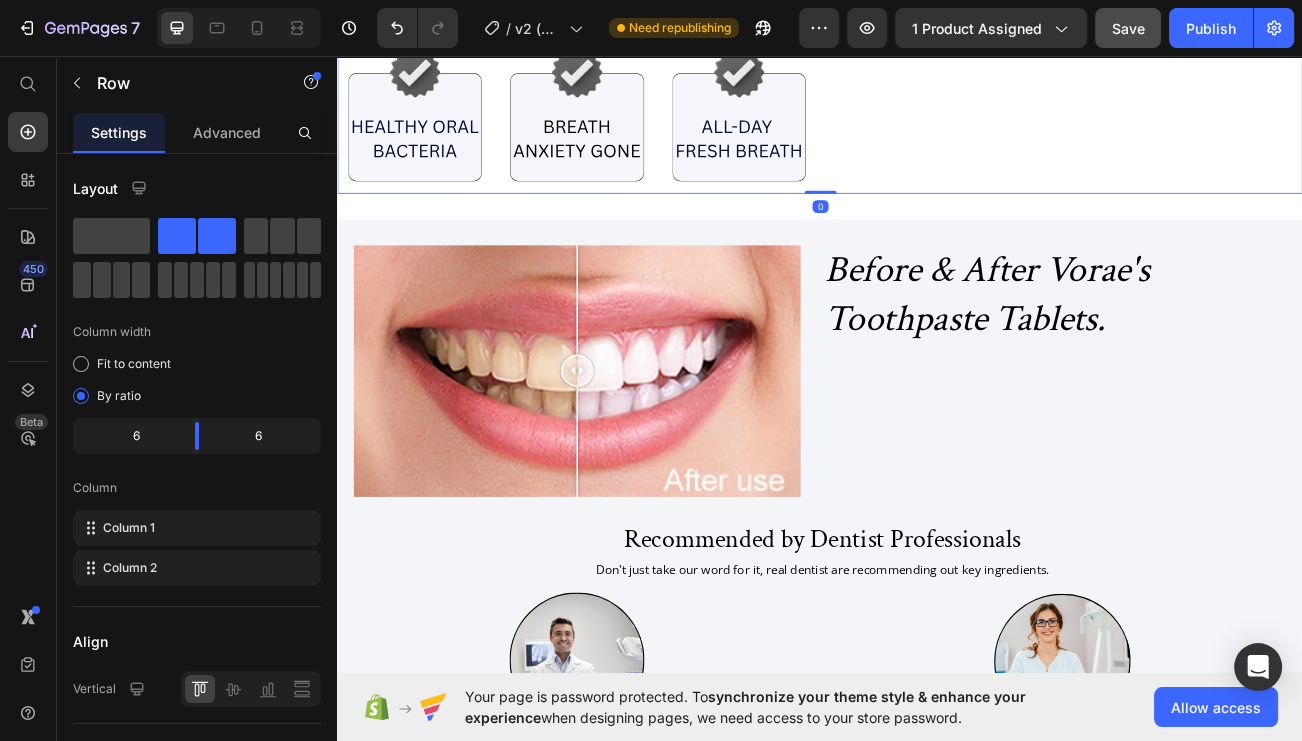 scroll, scrollTop: 3502, scrollLeft: 0, axis: vertical 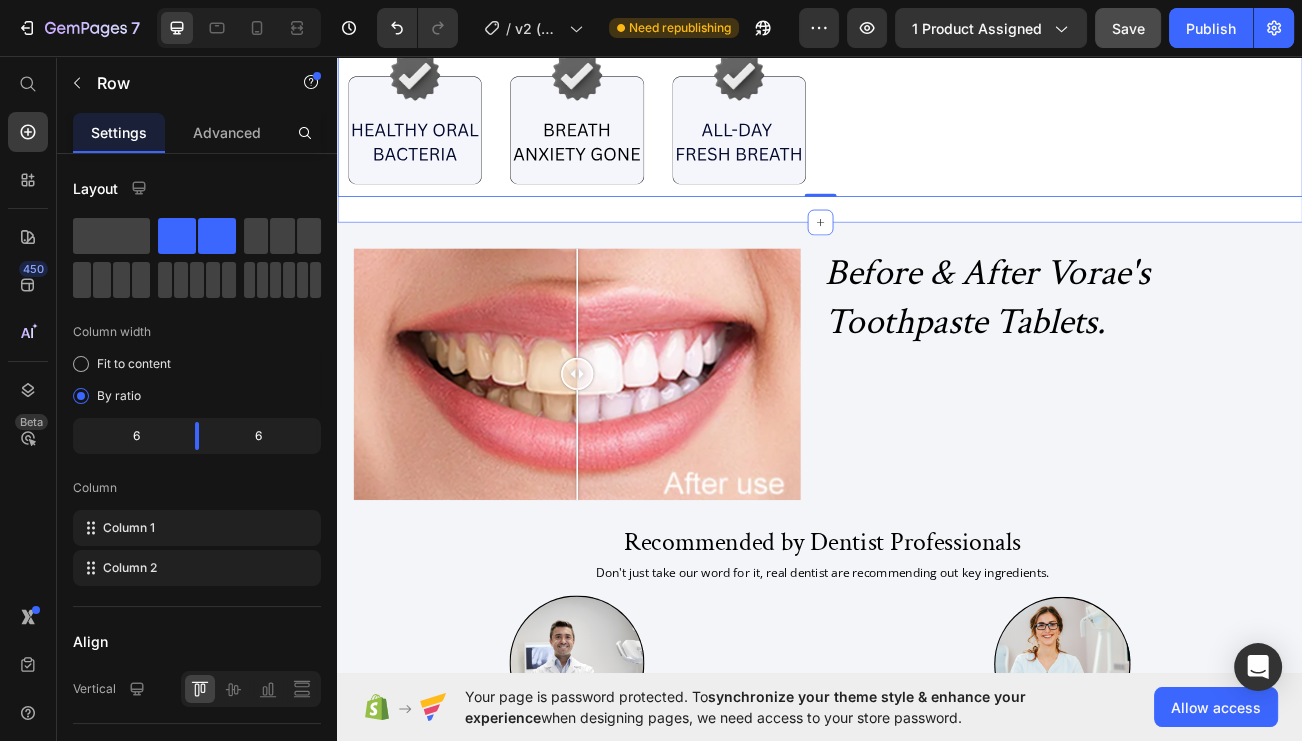 click on "Image Image Image Row Image Image Image Row Image Image Image Row
Image Row Image Image Image Image
Carousel Row   0 Section 4" at bounding box center [937, -52] 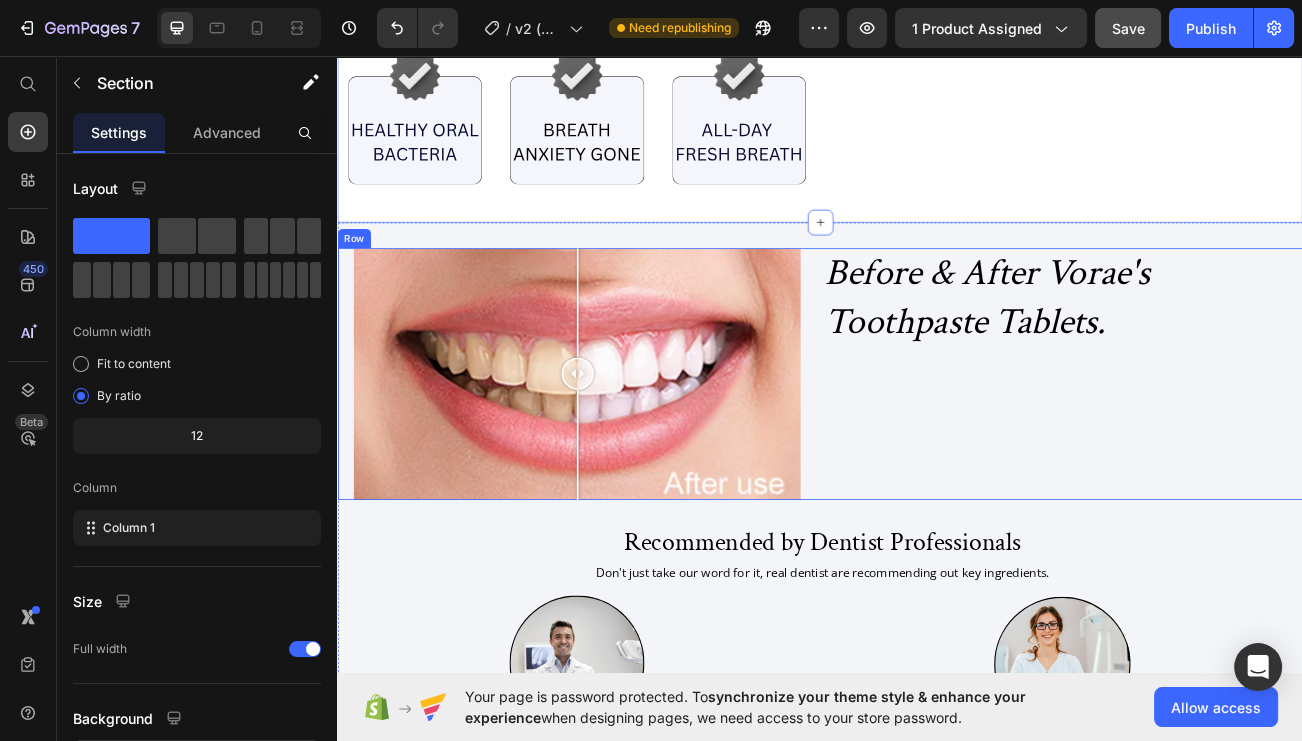 click on "⁠⁠⁠⁠⁠⁠⁠ Before & After Vorae's Toothpaste Tablets. Heading" at bounding box center (1239, 452) 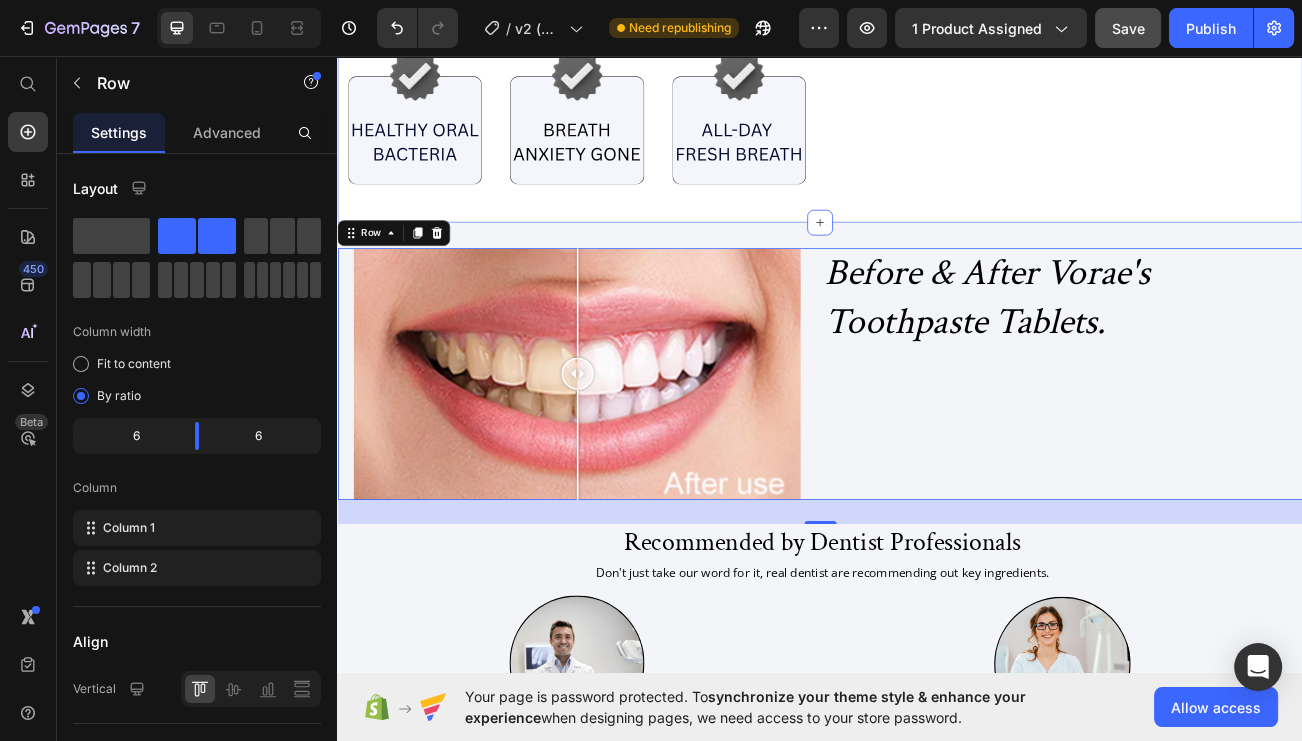 click on "Image Image Image Row Image Image Image Row Image Image Image Row
Image Row Image Image Image Image
Carousel Row Section 4" at bounding box center [937, -52] 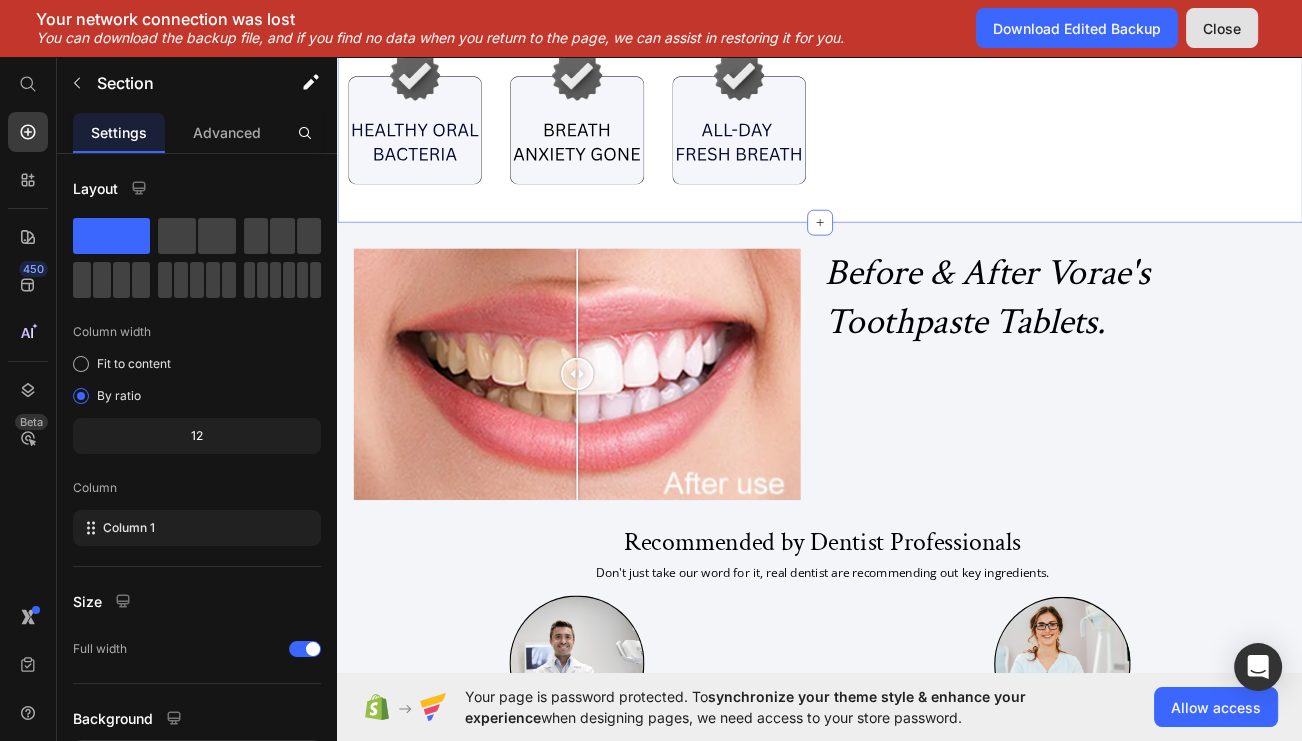 click on "Close" at bounding box center (1222, 28) 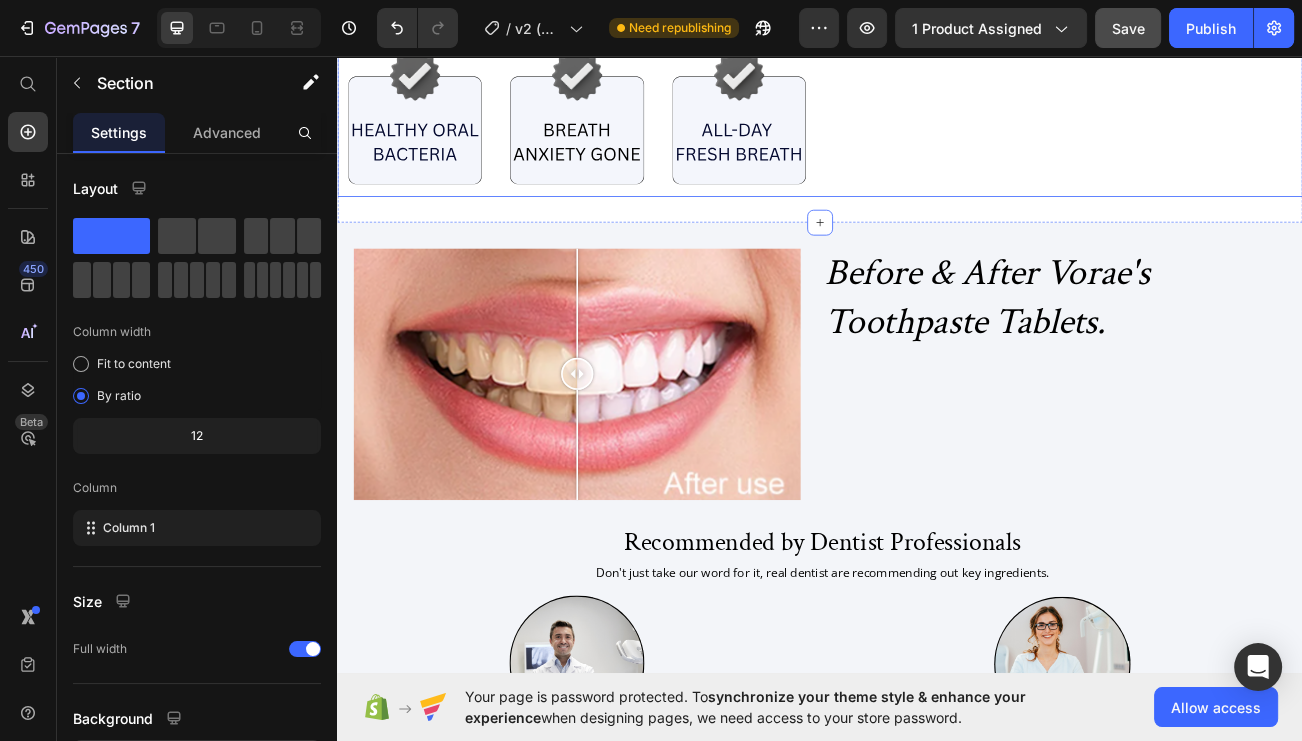 click on "Image Row Image Image Image Image
Carousel" at bounding box center [1239, -58] 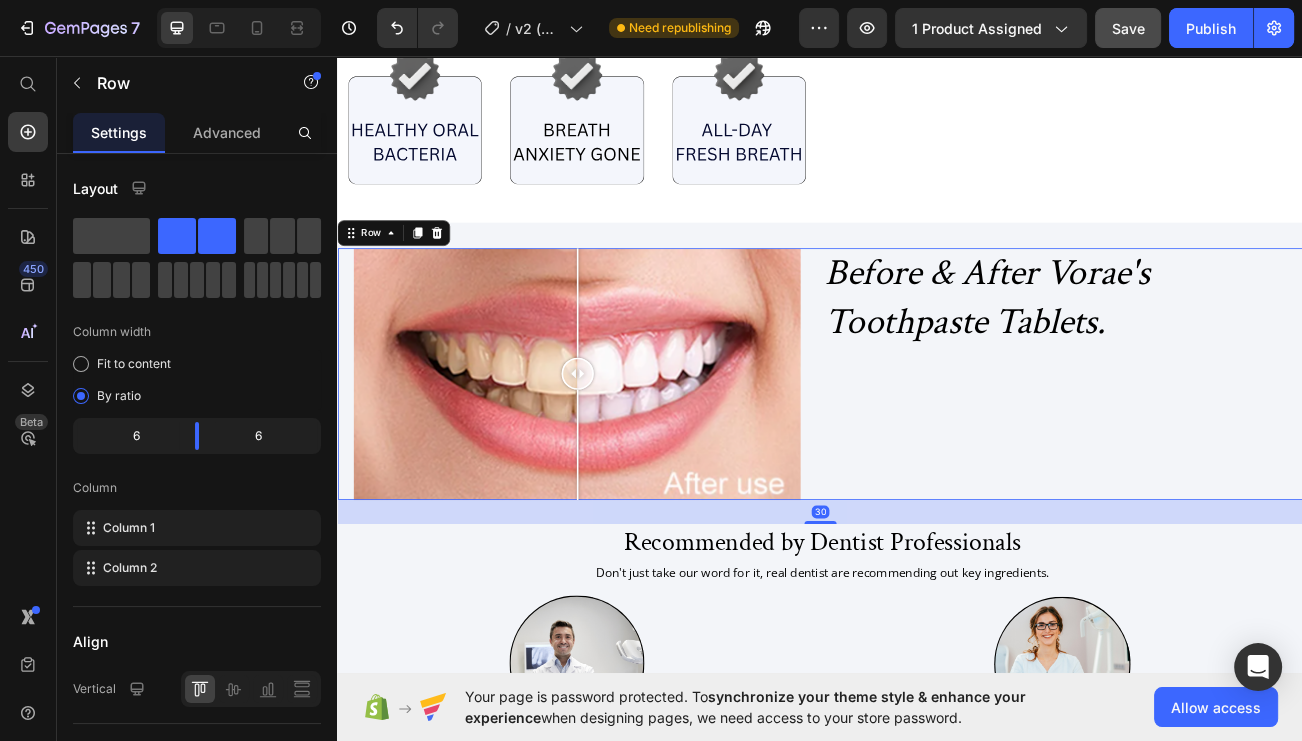 click on "⁠⁠⁠⁠⁠⁠⁠ Before & After Vorae's Toothpaste Tablets. Heading" at bounding box center [1239, 452] 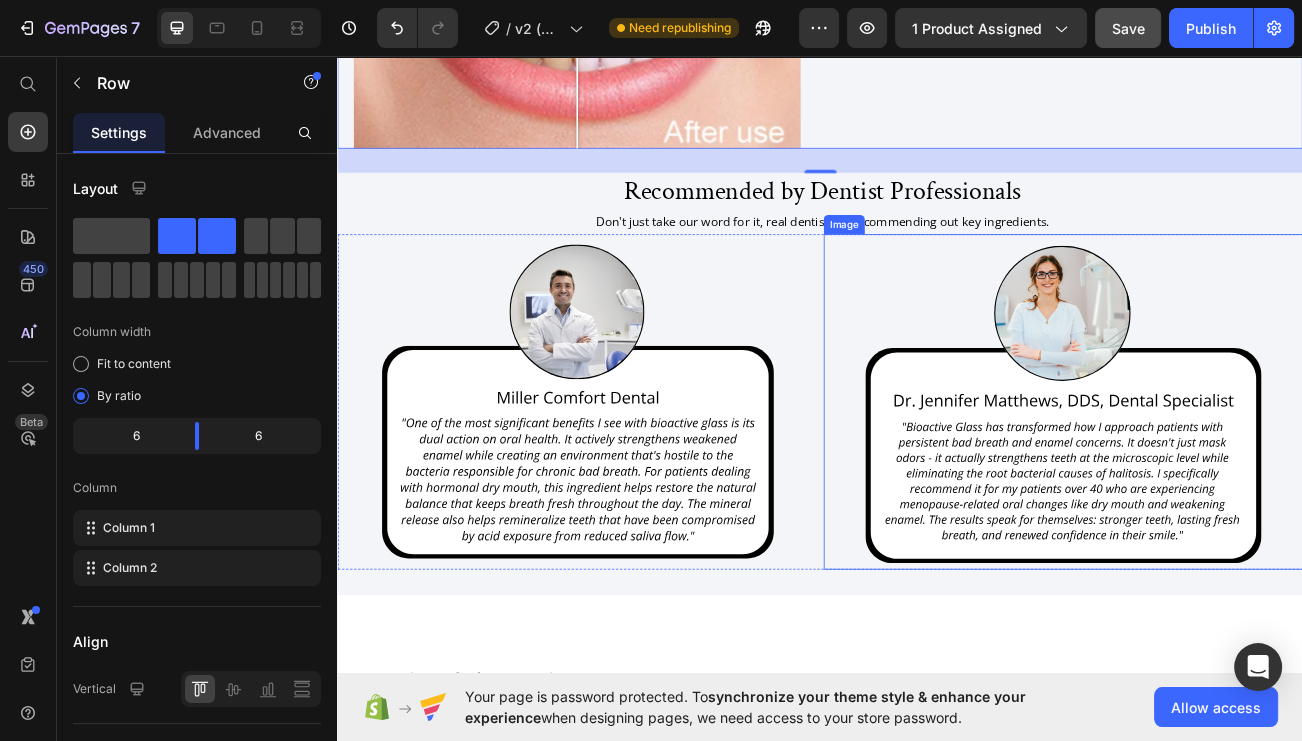scroll, scrollTop: 3909, scrollLeft: 0, axis: vertical 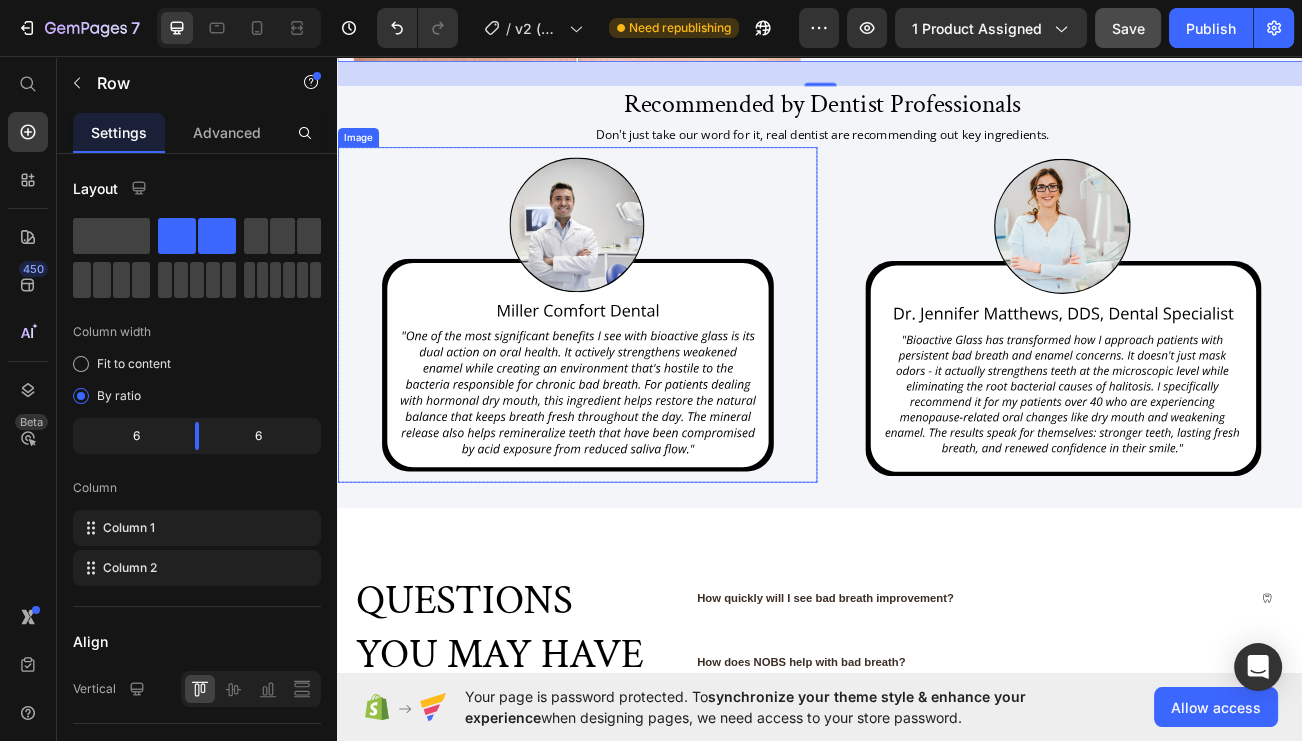 click on "QUESTIONS YOU MAY HAVE Heading                Title Line
How quickly will I see bad breath improvement?
How does NOBS help with bad breath?
Why do I get bad breath even after brushing?
Can I use these with crowns, veneers, or implants?
Can NOBS heal cavities?
Why pay more for NOBS when cheaper toothpastes exist?
What if I don't like the tablets? Accordion Row Section 6" at bounding box center [937, 943] 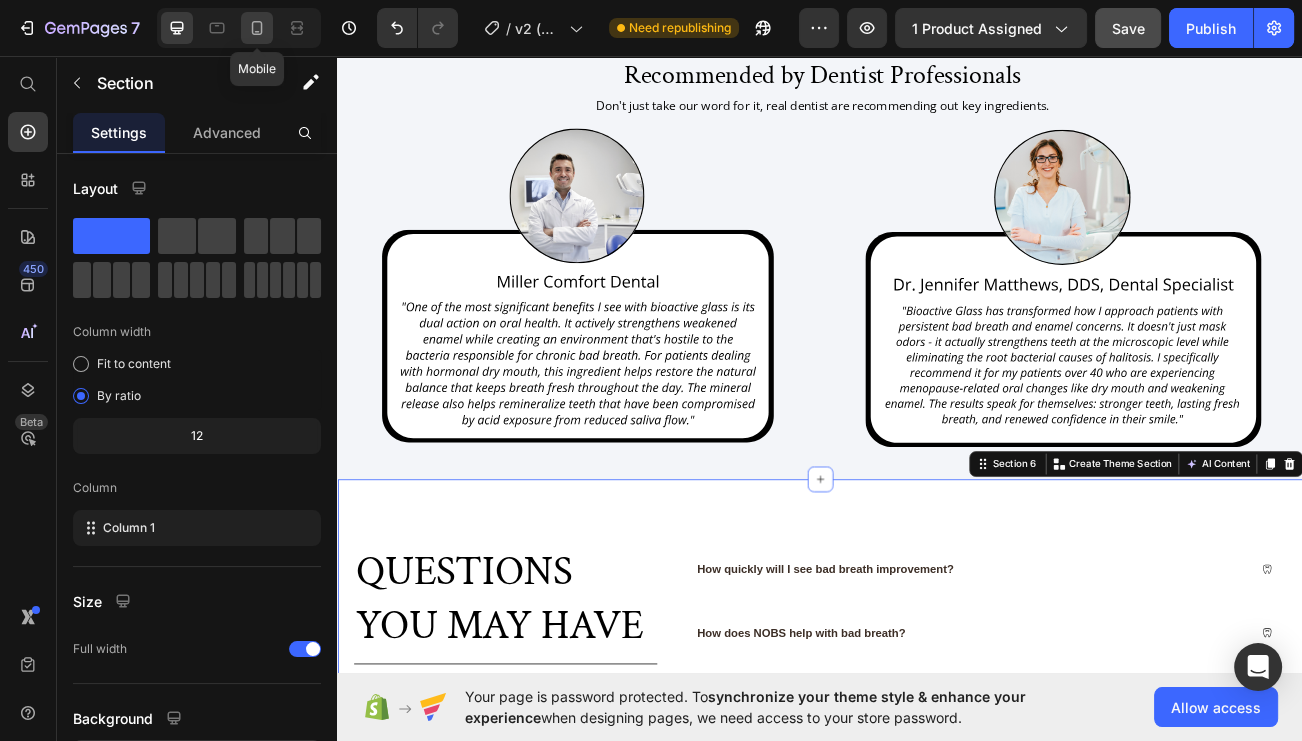 click 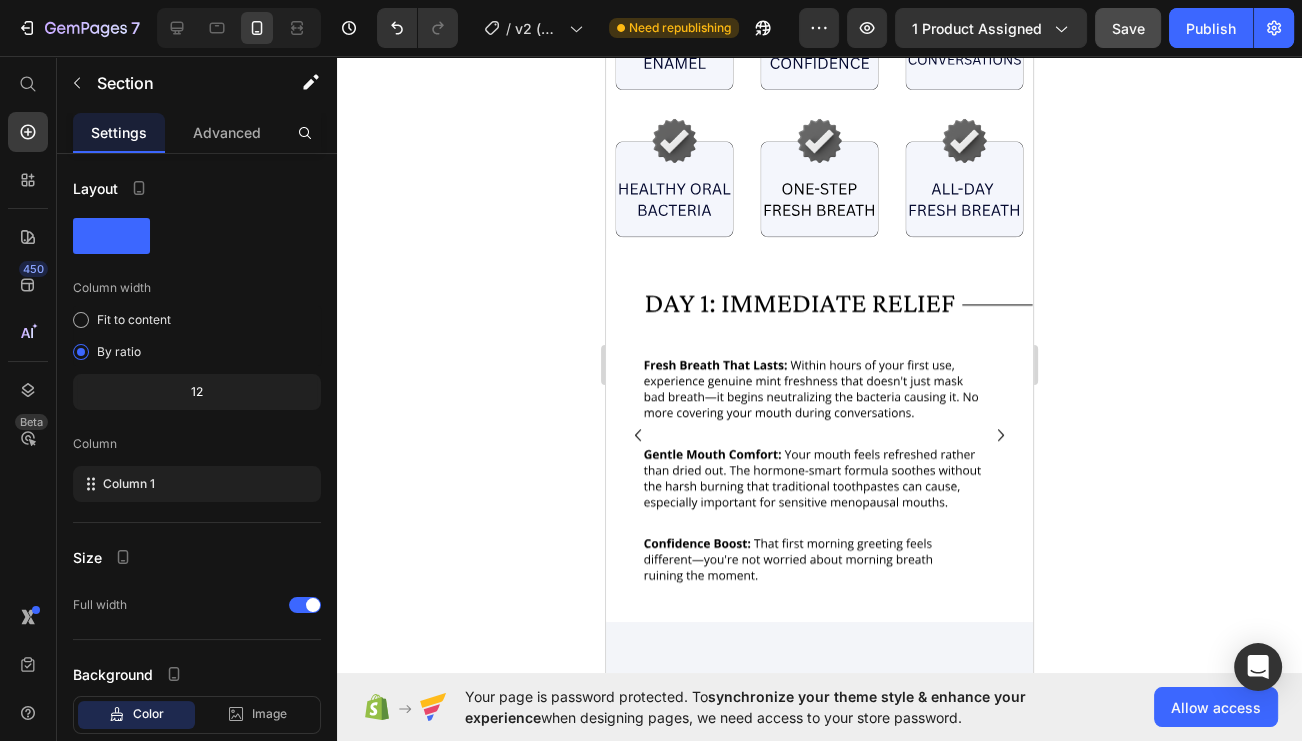 scroll, scrollTop: 1839, scrollLeft: 0, axis: vertical 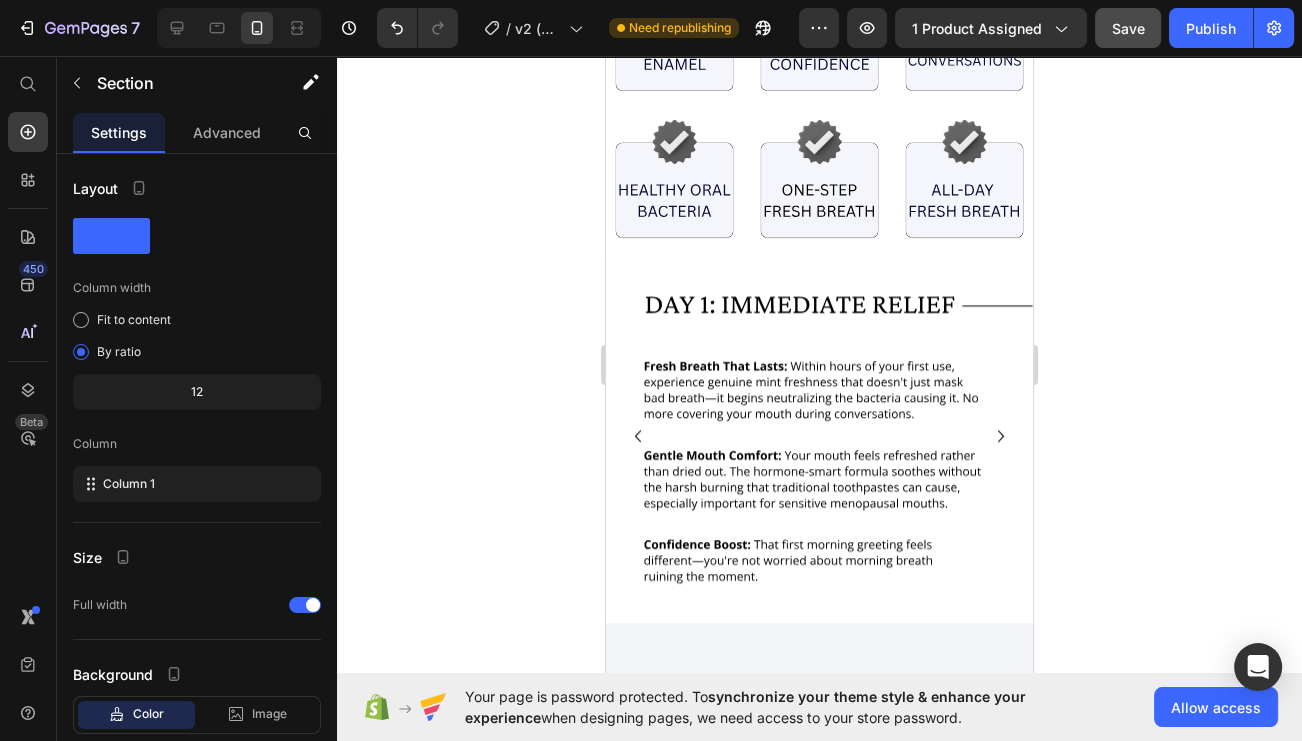 click on "That Target Your Concerns" at bounding box center (820, -534) 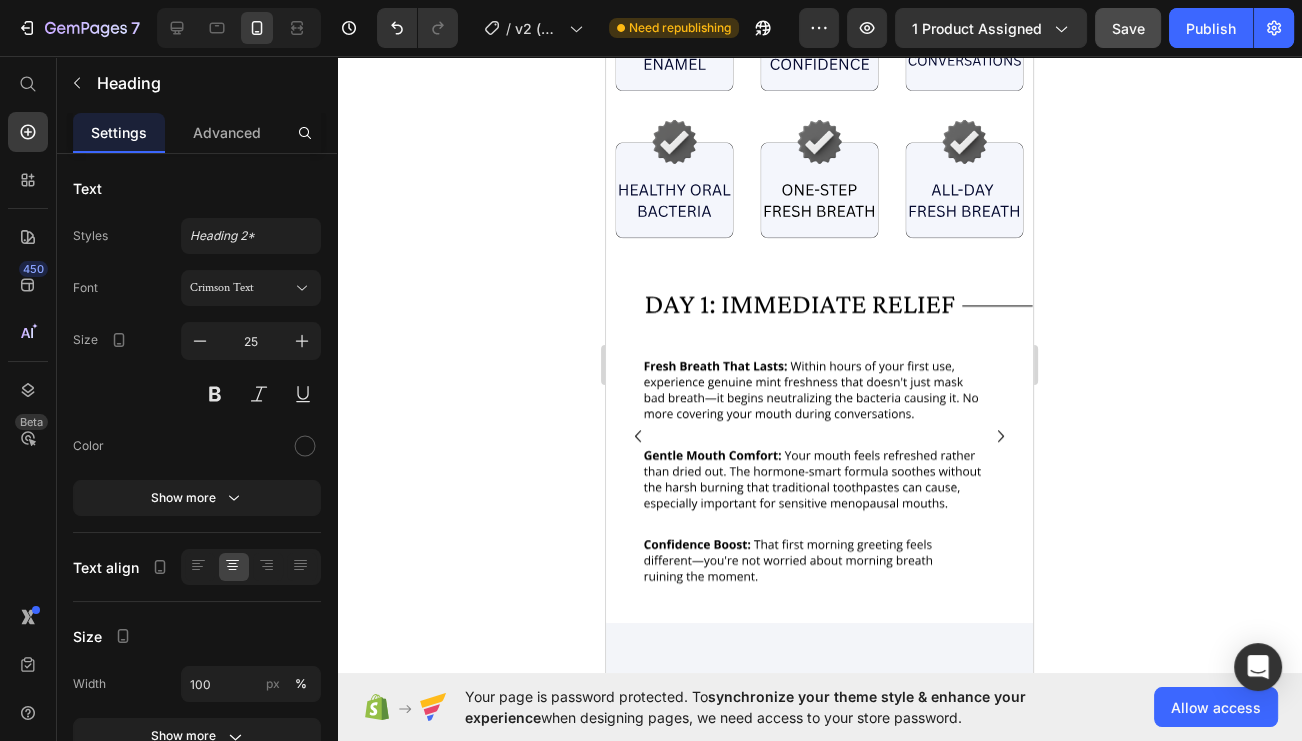 click on "Every component in NOBS addresses the specific oral" at bounding box center (819, -504) 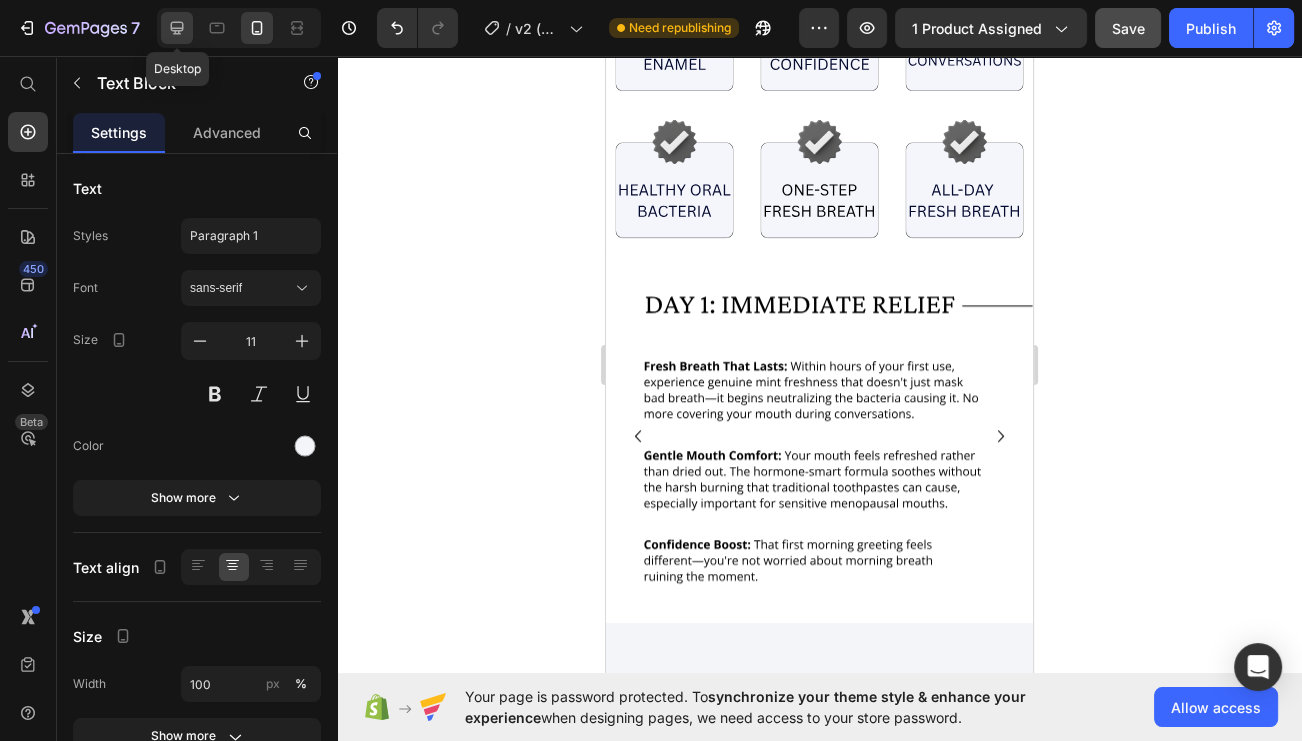 click 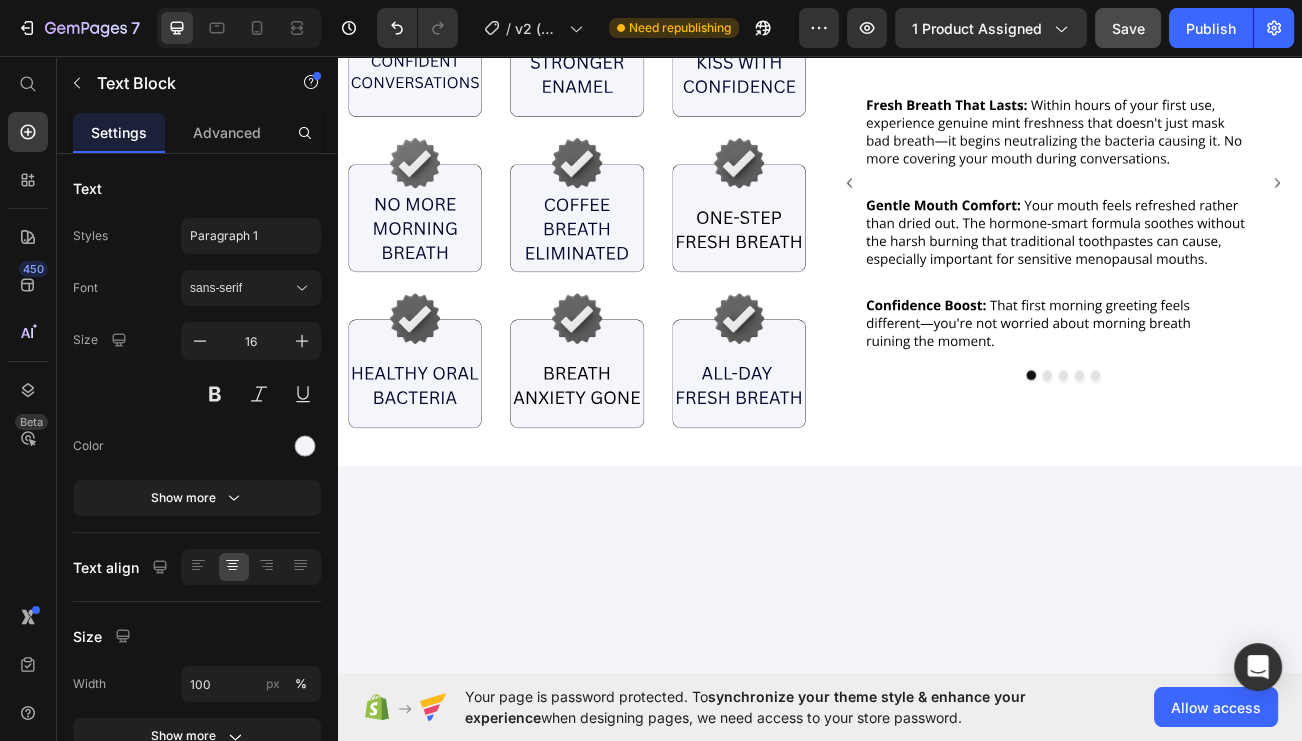 scroll, scrollTop: 2158, scrollLeft: 0, axis: vertical 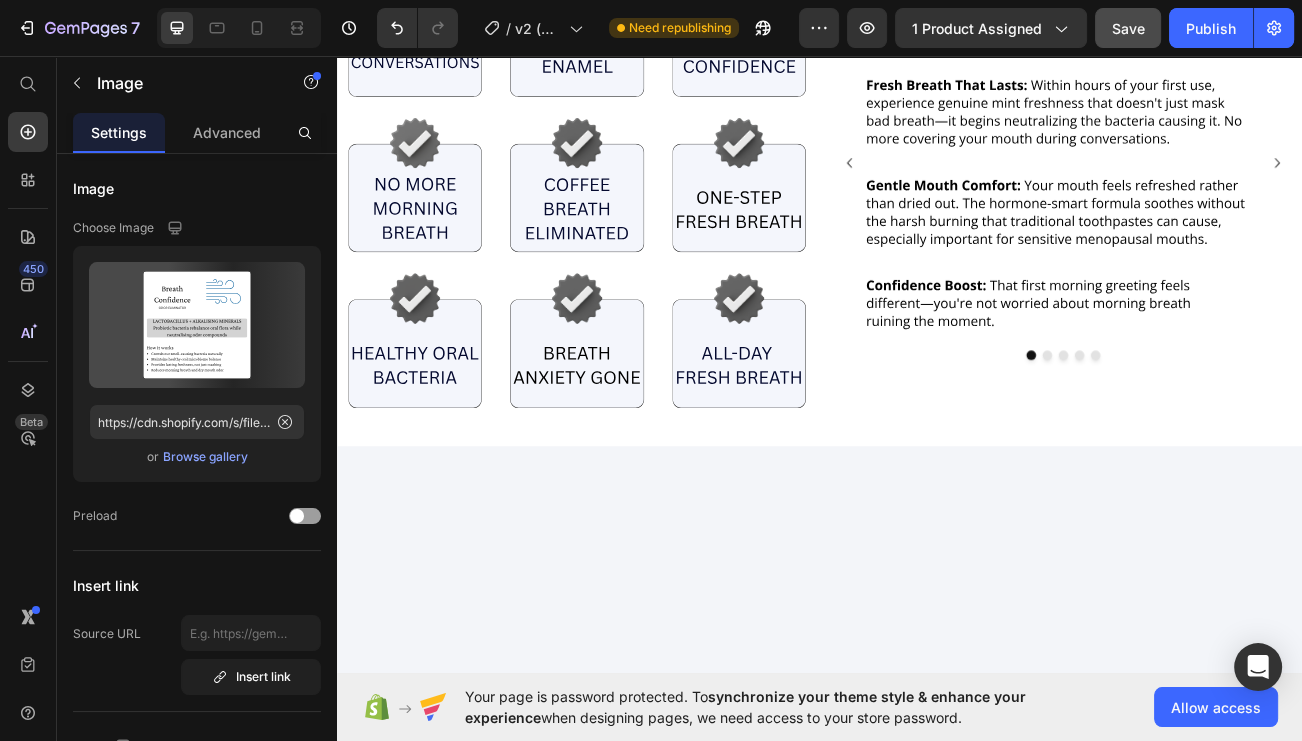 click at bounding box center (635, -644) 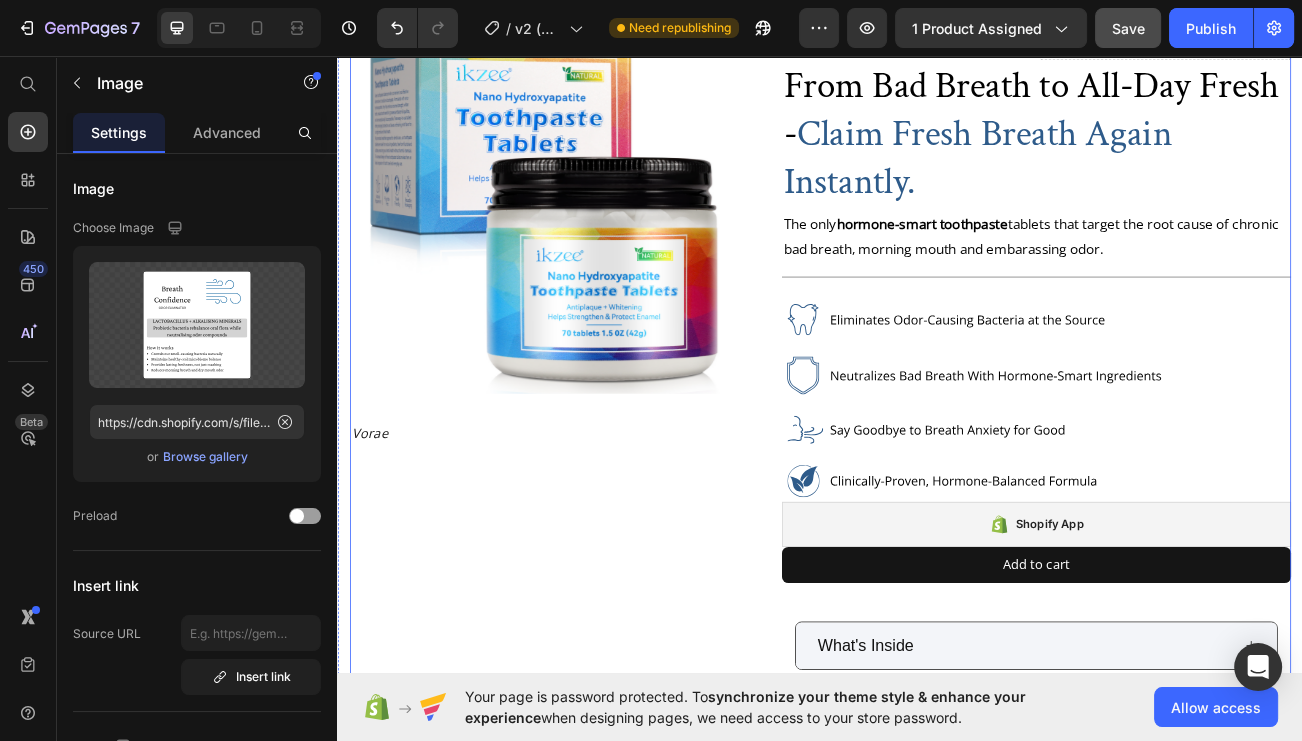 scroll, scrollTop: 0, scrollLeft: 0, axis: both 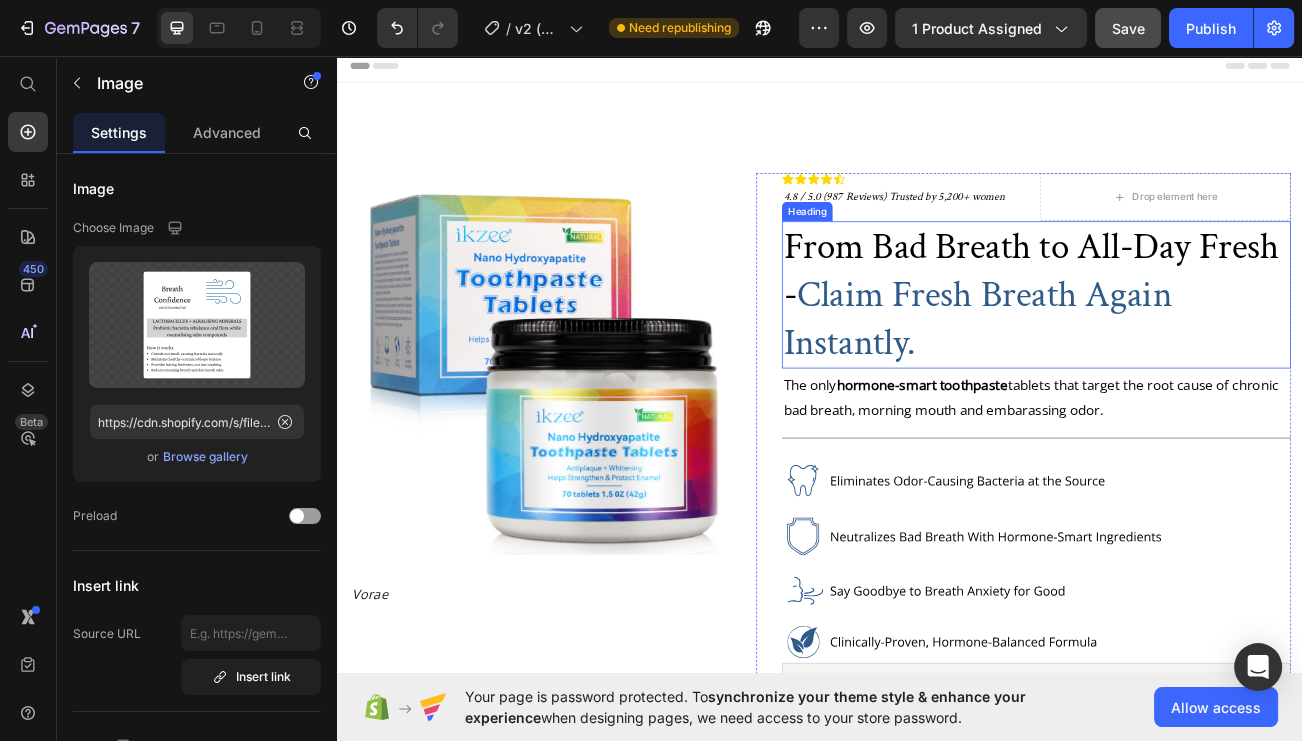 click on "From Bad Breath to All-Day Fresh -  Claim Fresh Breath Again Instantly." at bounding box center (1205, 353) 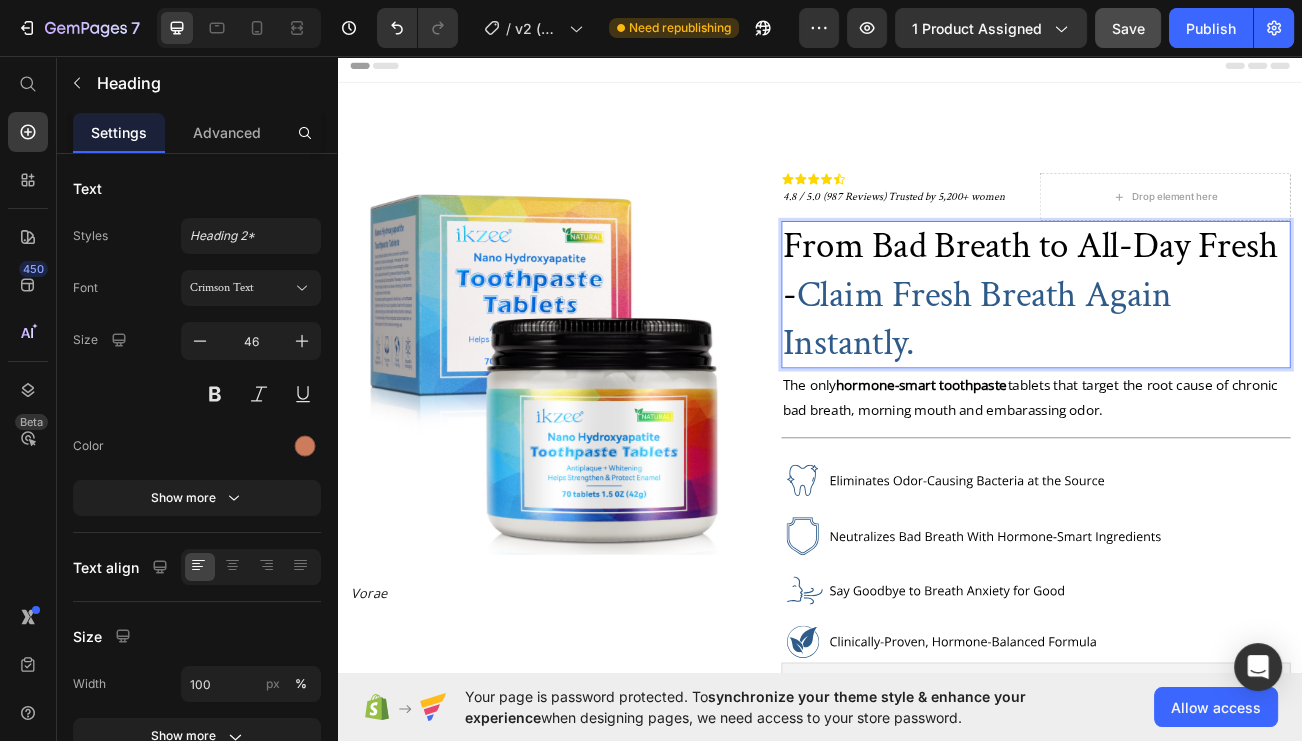click on "Claim Fresh Breath Again Instantly." at bounding box center [1132, 383] 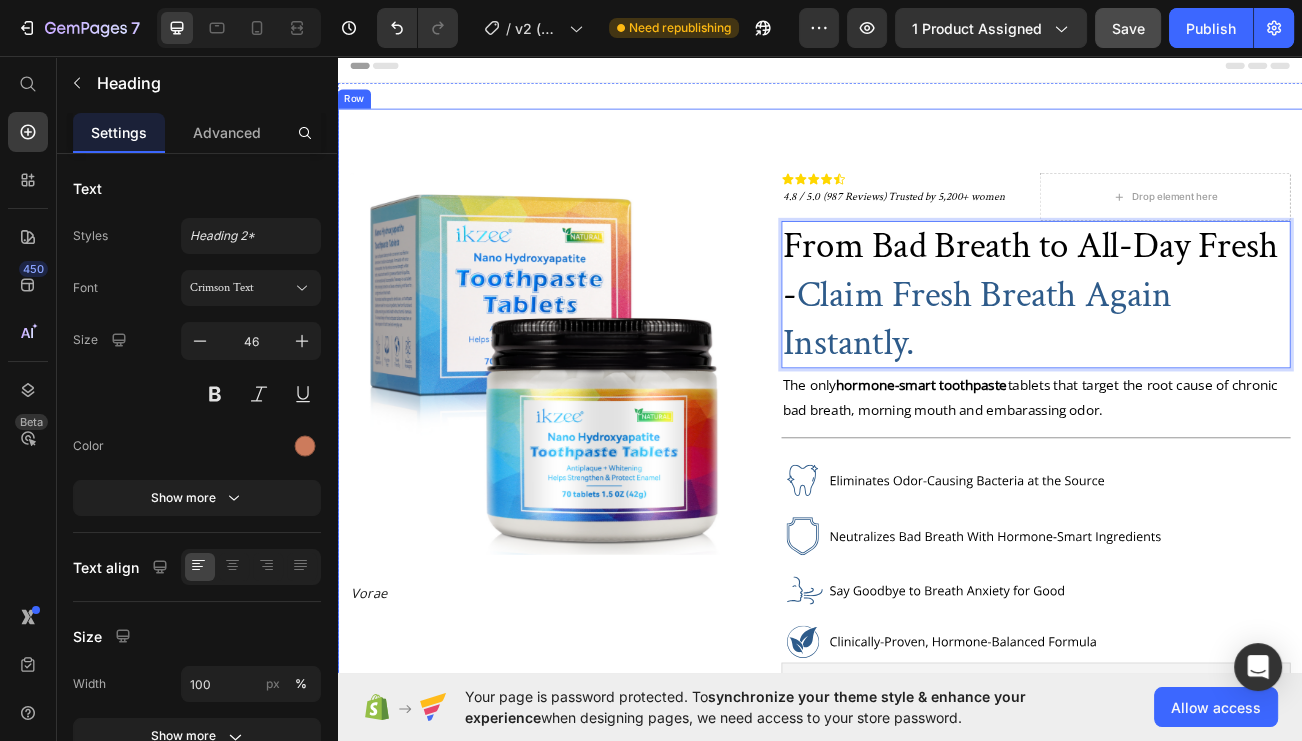 click on "Product Images Vorae  Text Block Icon Icon Icon Icon Icon Icon List 4.8 / 5.0 (987 Reviews) Trusted by 5,200+ women  Text Block
Drop element here Row From Bad Breath to All-Day Fresh -  Claim Fresh Breath Again Instantly. Heading   4 The only  hormone-smart toothpaste  tablets that target the root cause of chronic bad breath, morning mouth and embarassing odor.  Text Block                Title Line Image Shopify App Shopify App Add to cart Add to Cart Image
What's Inside Accordion
Directions For Use  Accordion
Shipping & Returns Accordion Row                Title Line Highlights Is it for me?  Ingredients Image Image Image Tab Row Row Product Row" at bounding box center [937, 947] 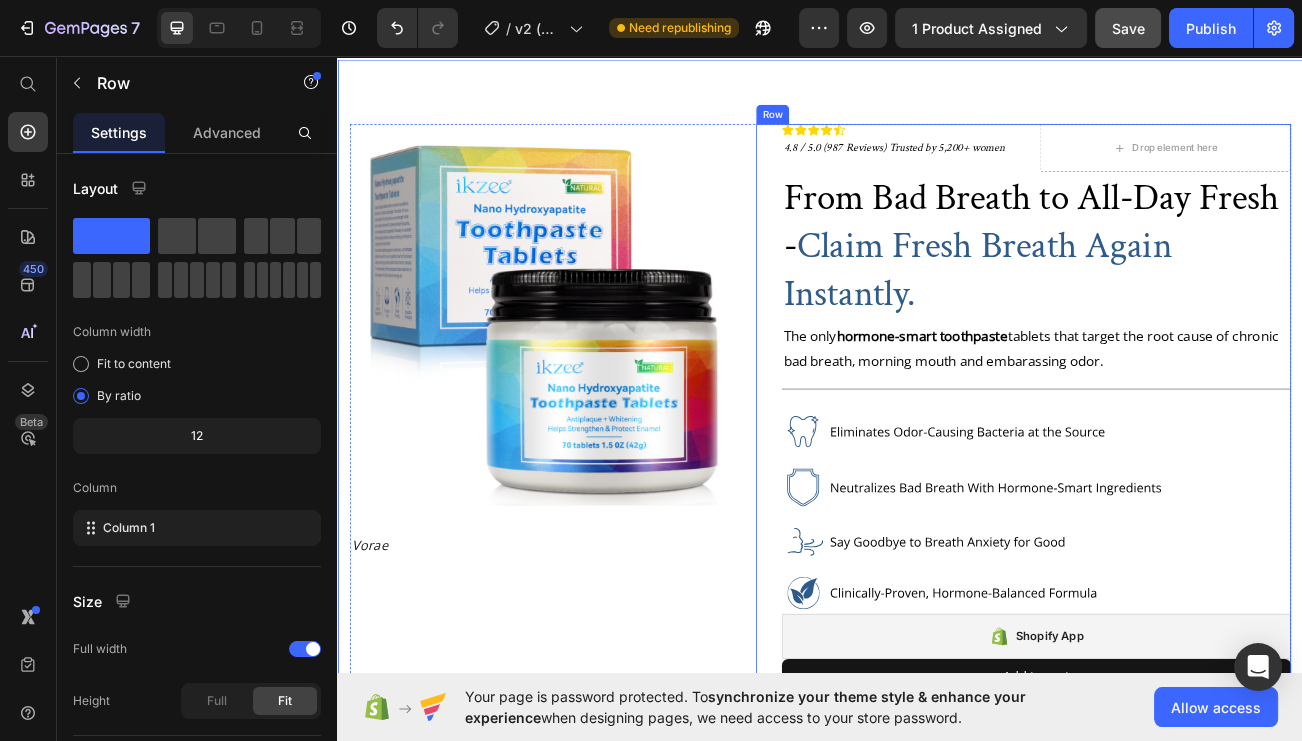 scroll, scrollTop: 62, scrollLeft: 0, axis: vertical 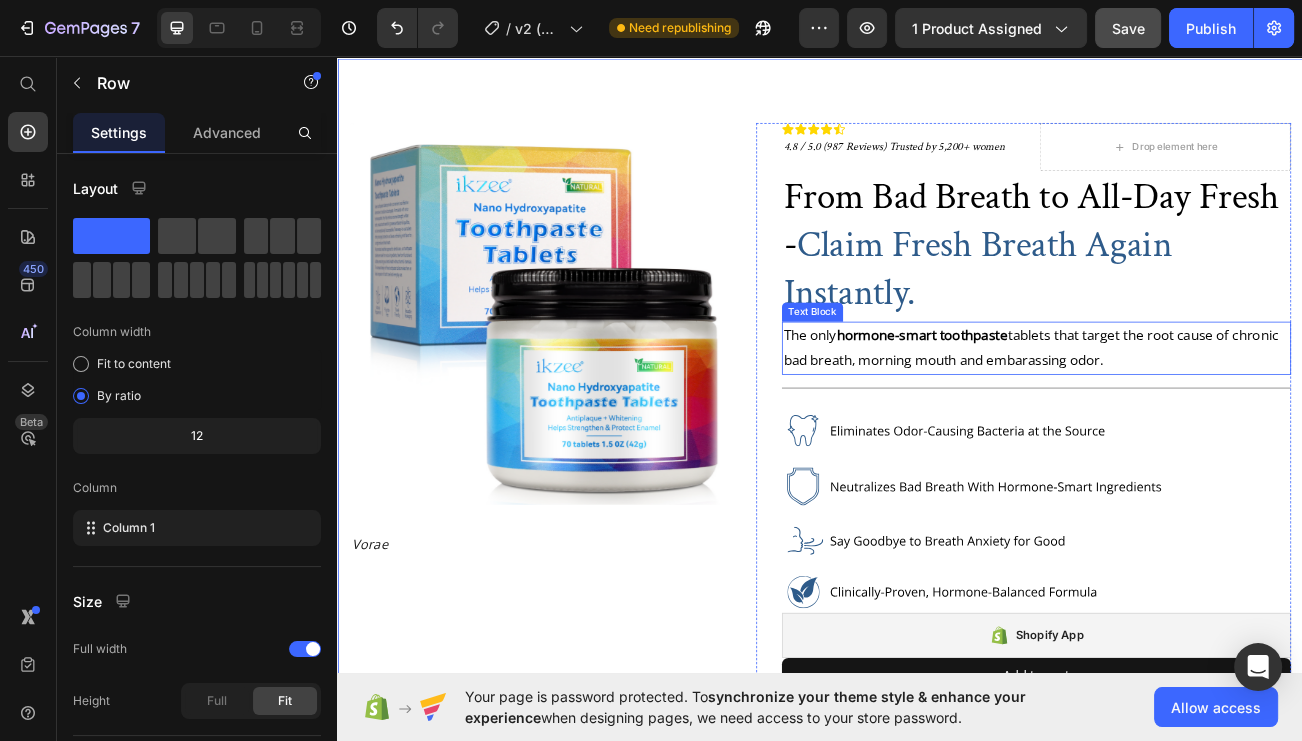 click on "The only  hormone-smart toothpaste  tablets that target the root cause of chronic bad breath, morning mouth and embarassing odor." at bounding box center (1198, 419) 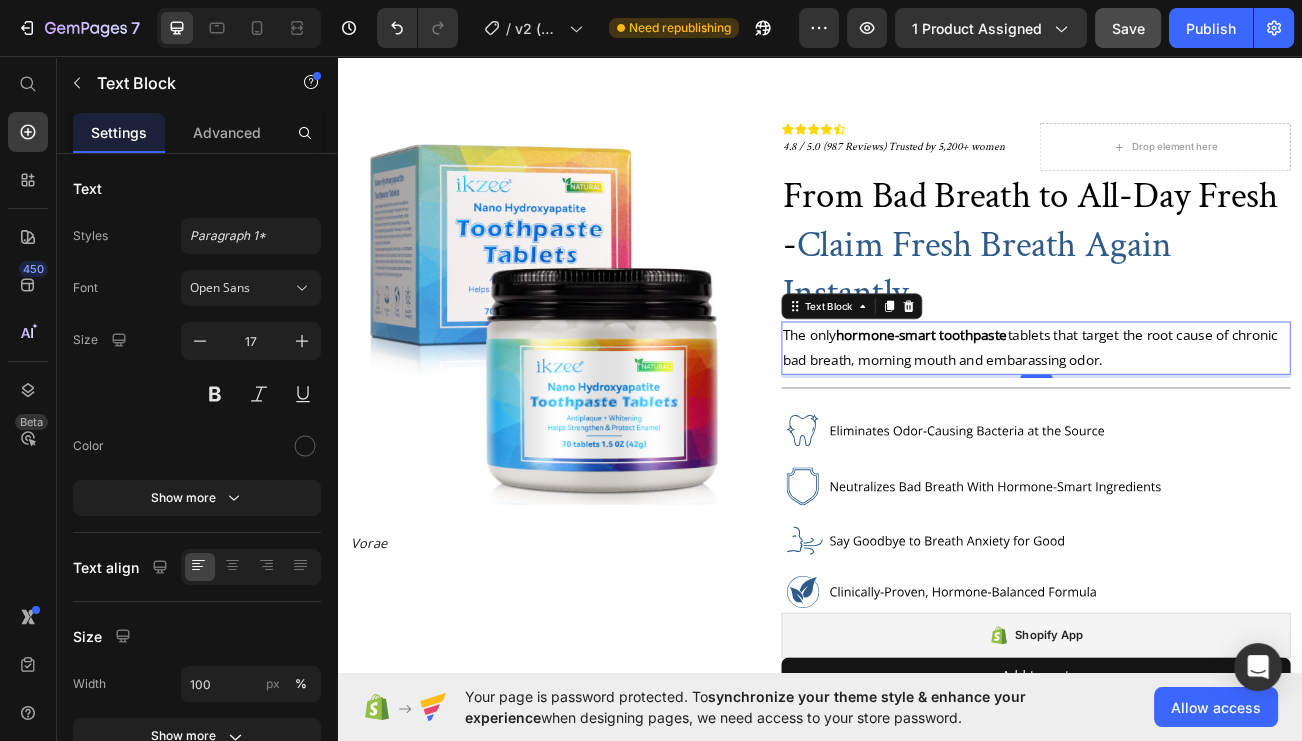 click on "The only  hormone-smart toothpaste  tablets that target the root cause of chronic bad breath, morning mouth and embarassing odor." at bounding box center (1198, 419) 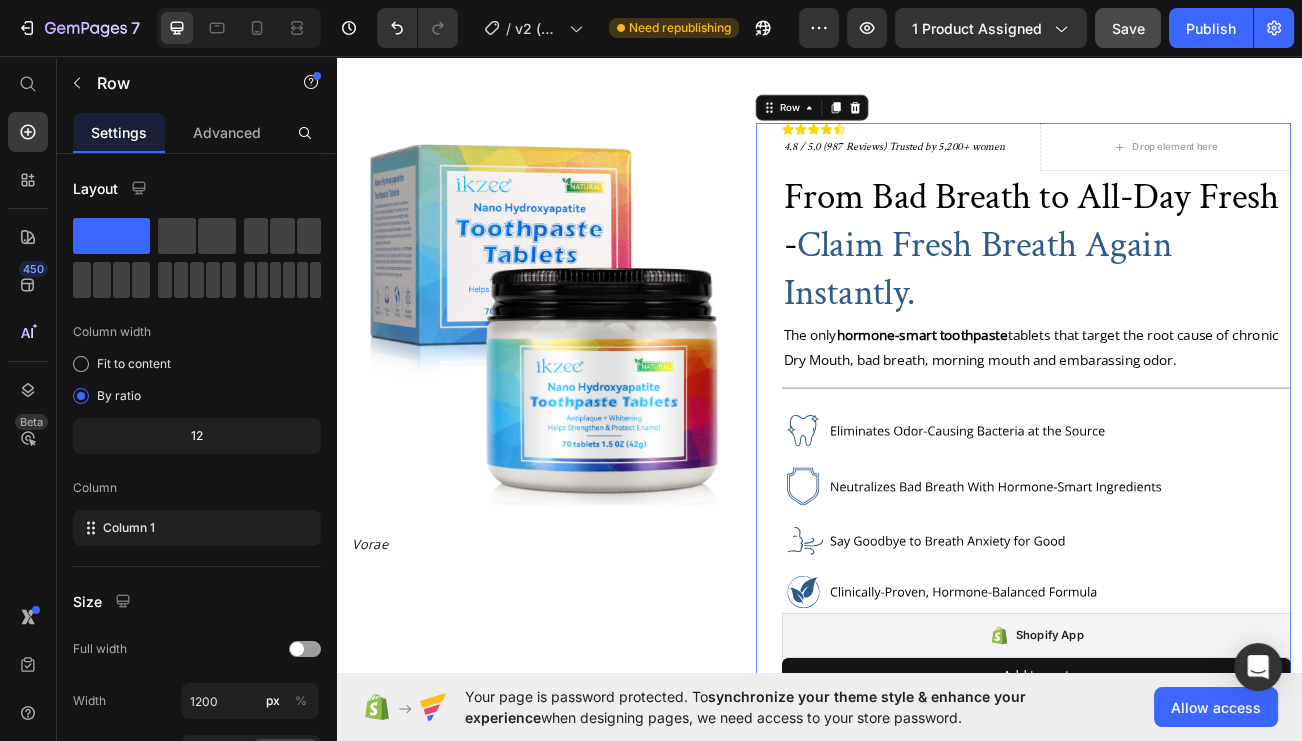 click on "Icon Icon Icon Icon Icon Icon List 4.8 / 5.0 (987 Reviews) Trusted by 5,200+ women  Text Block
Drop element here Row ⁠⁠⁠⁠⁠⁠⁠ From Bad Breath to All-Day Fresh -  Claim Fresh Breath Again Instantly. Heading The only  hormone-smart toothpaste  tablets that target the root cause of chronic Dry Mouth, bad breath, morning mouth and embarassing odor.  Text Block                Title Line Image Shopify App Shopify App Add to cart Add to Cart Image
What's Inside Accordion
Directions For Use  Accordion
Shipping & Returns Accordion Row                Title Line Highlights Is it for me?  Ingredients Image Image Image Tab Row" at bounding box center (1205, 901) 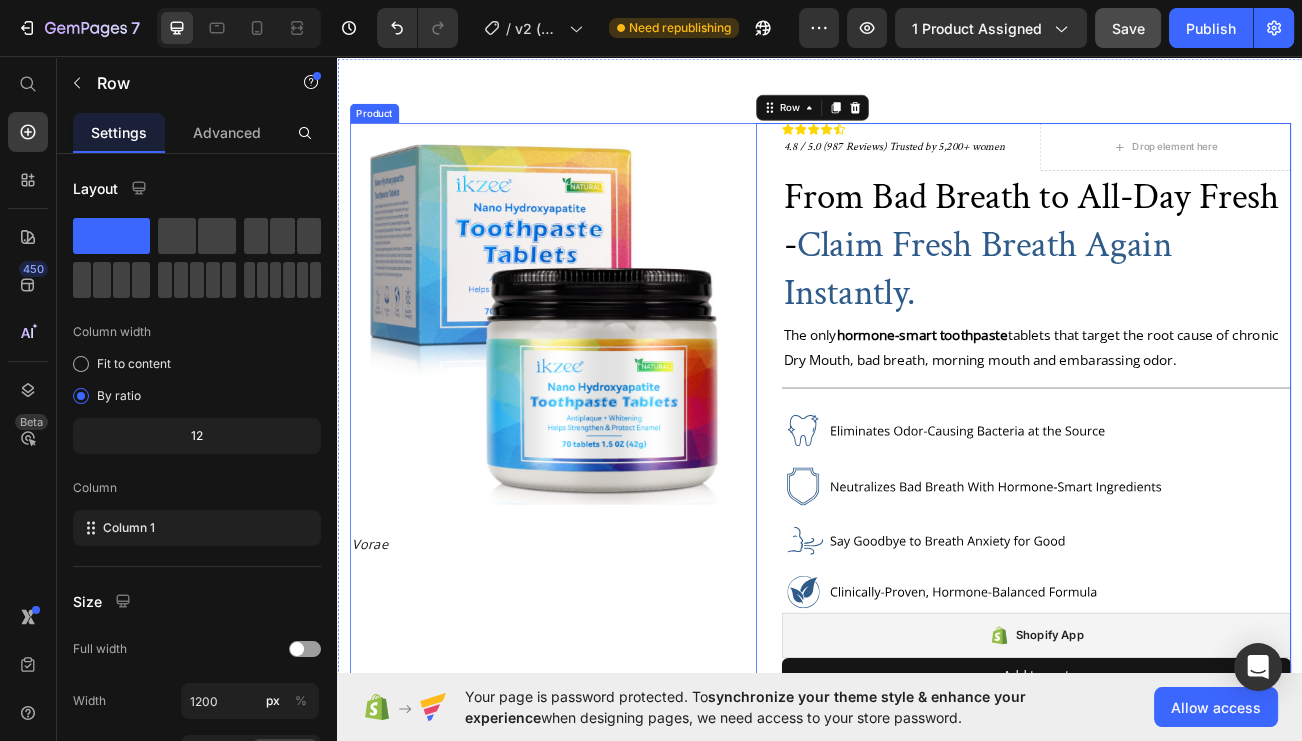 click at bounding box center (589, 377) 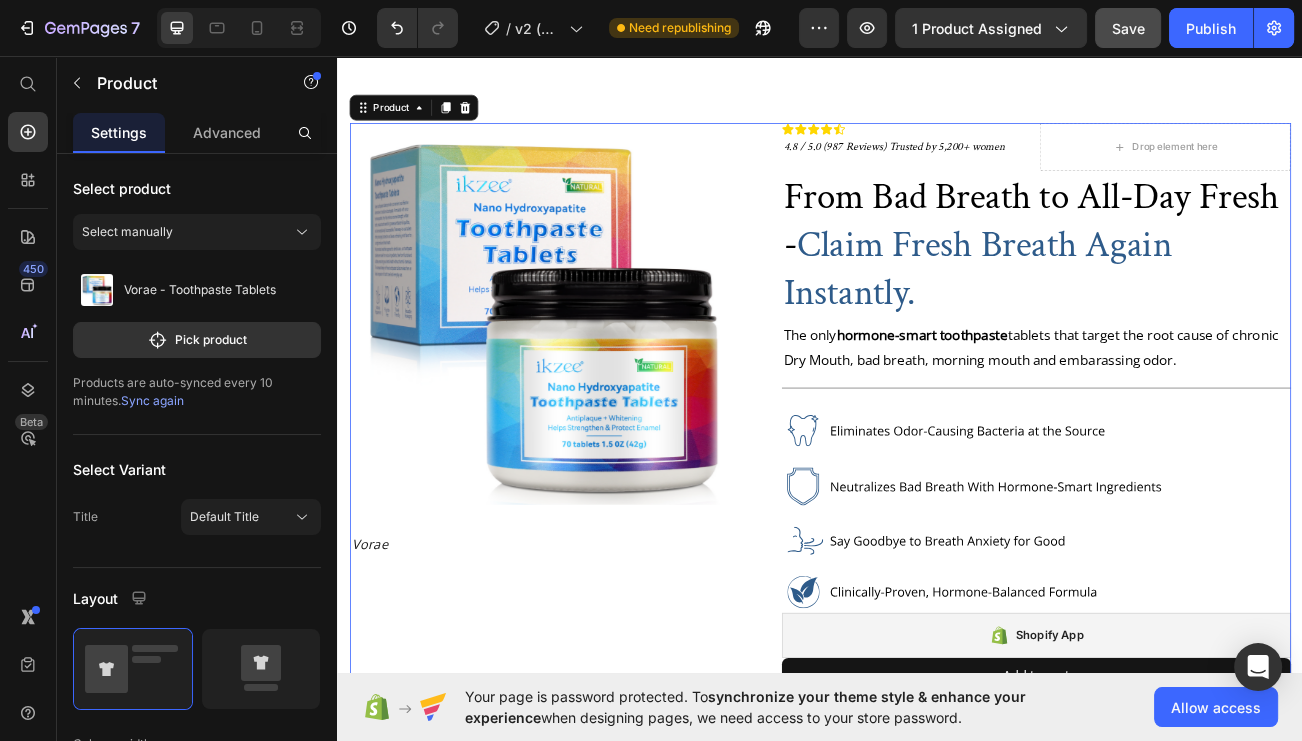 click on "Product Images Vorae  Text Block" at bounding box center [589, 901] 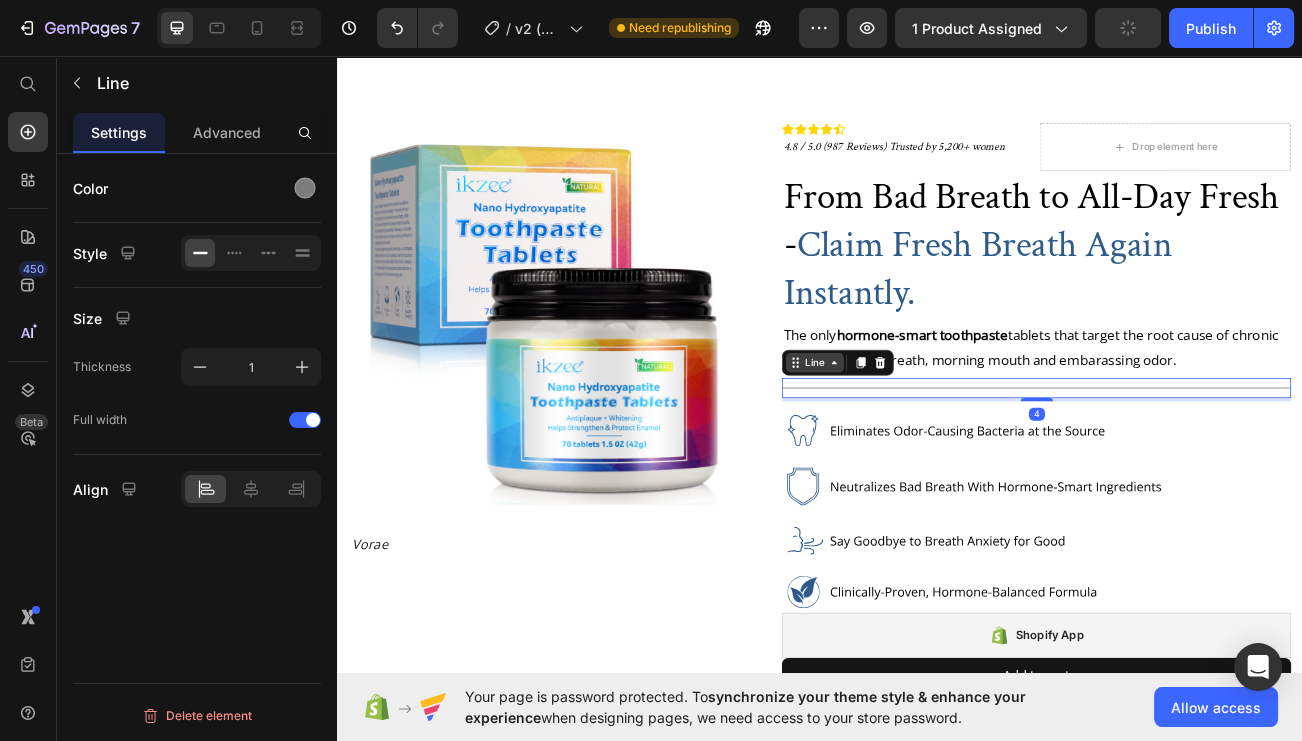 click on "Line" at bounding box center (930, 438) 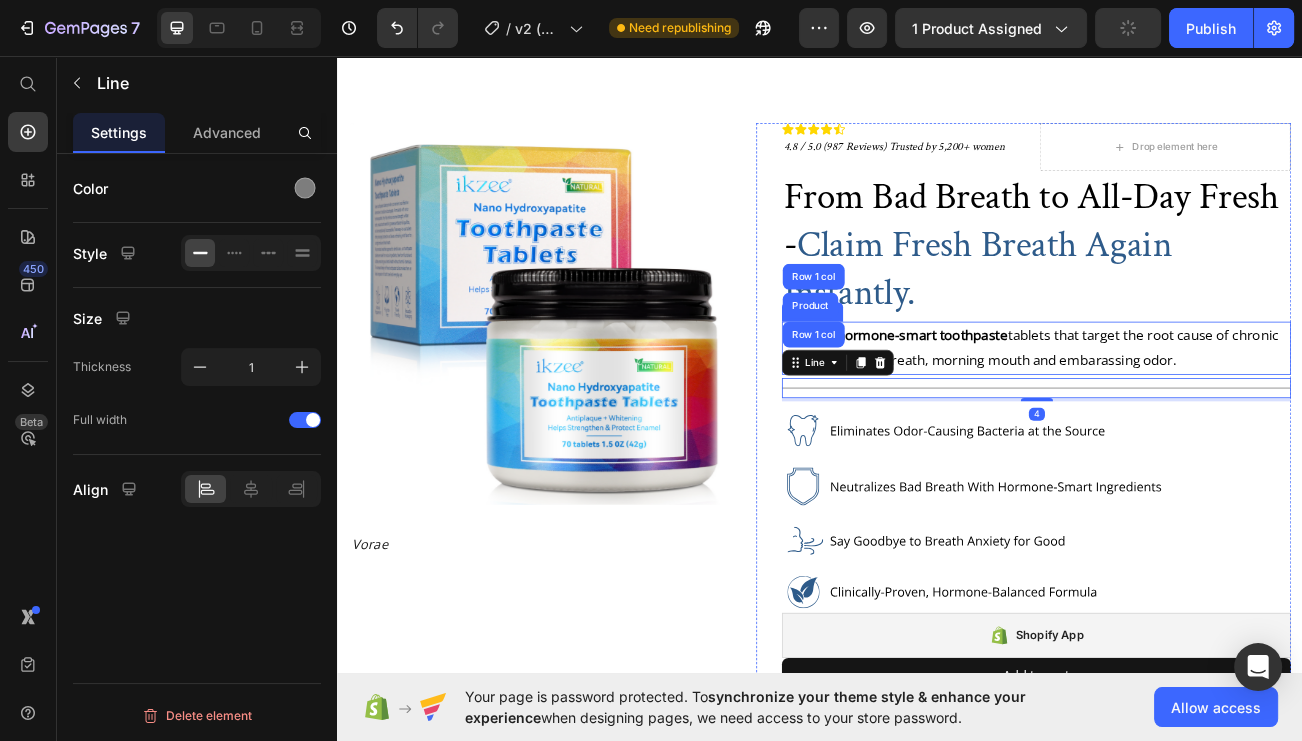 click on "The only  hormone-smart toothpaste  tablets that target the root cause of chronic Dry Mouth, bad breath, morning mouth and embarassing odor." at bounding box center [1198, 419] 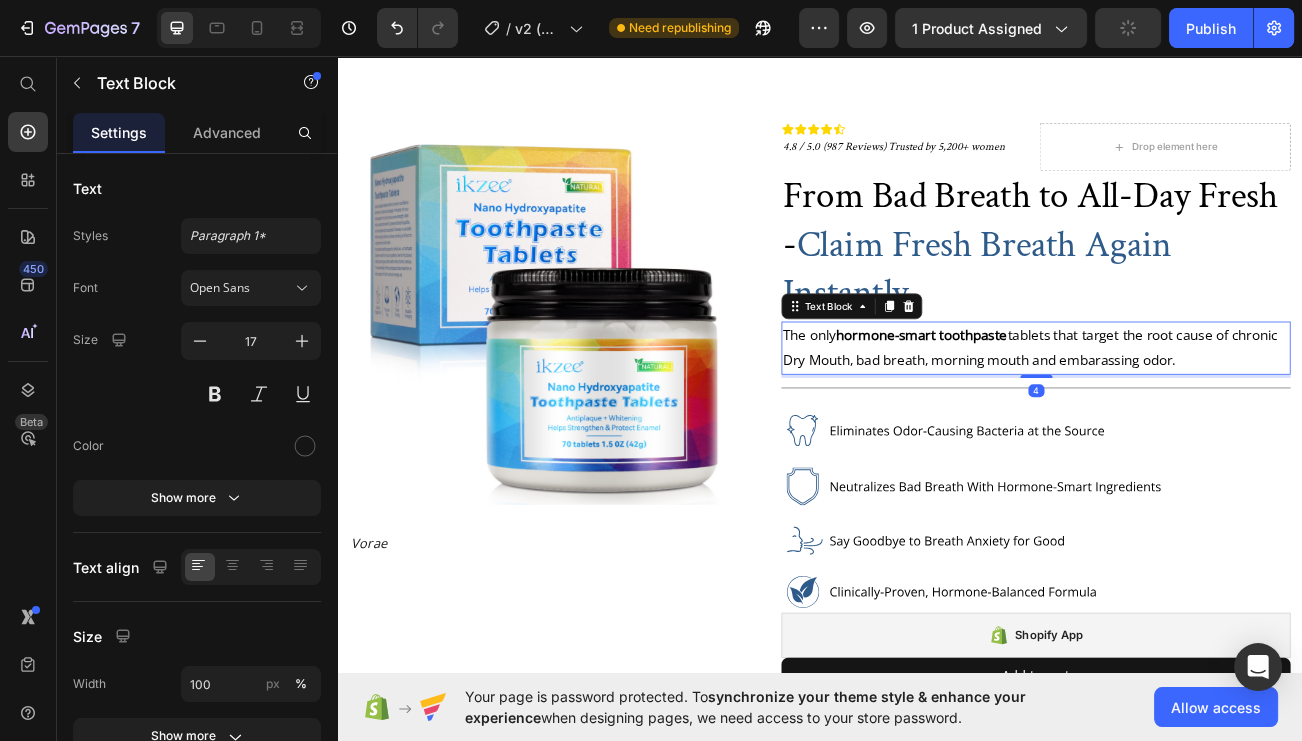 click at bounding box center [589, 377] 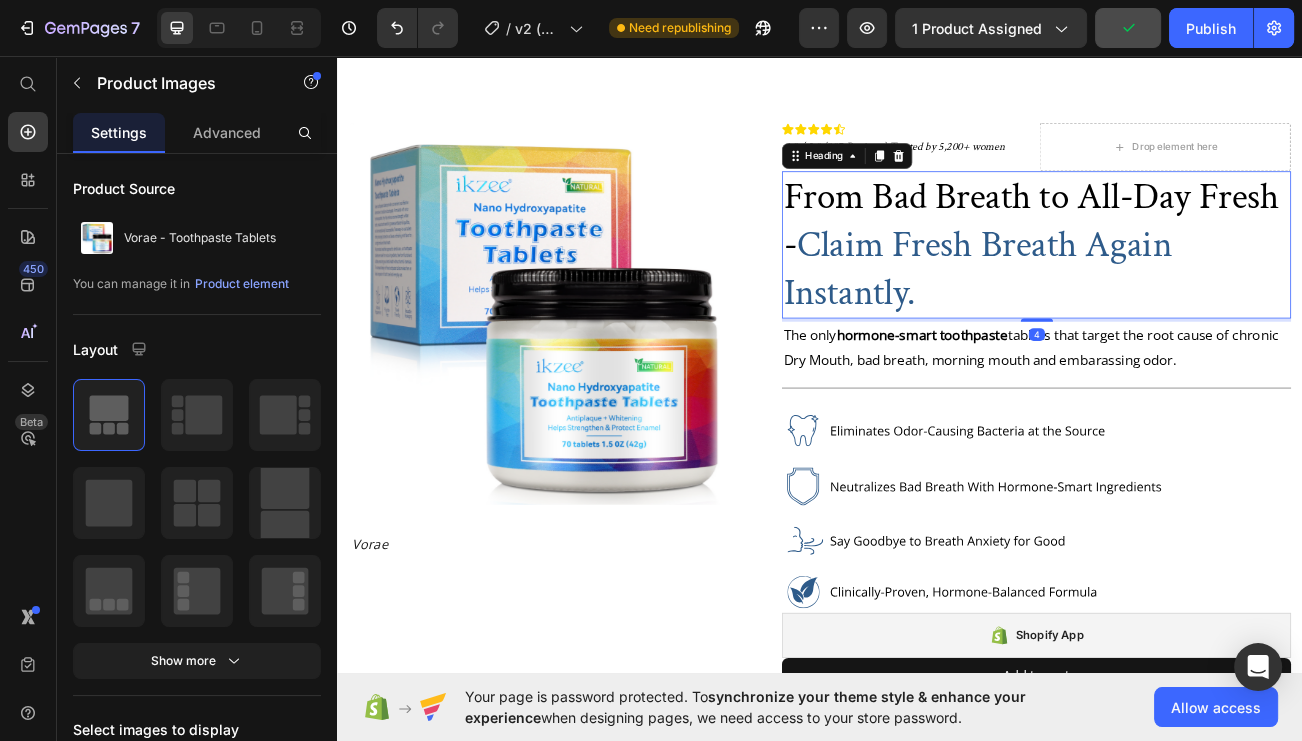 click on "Claim Fresh Breath Again Instantly." at bounding box center [1132, 321] 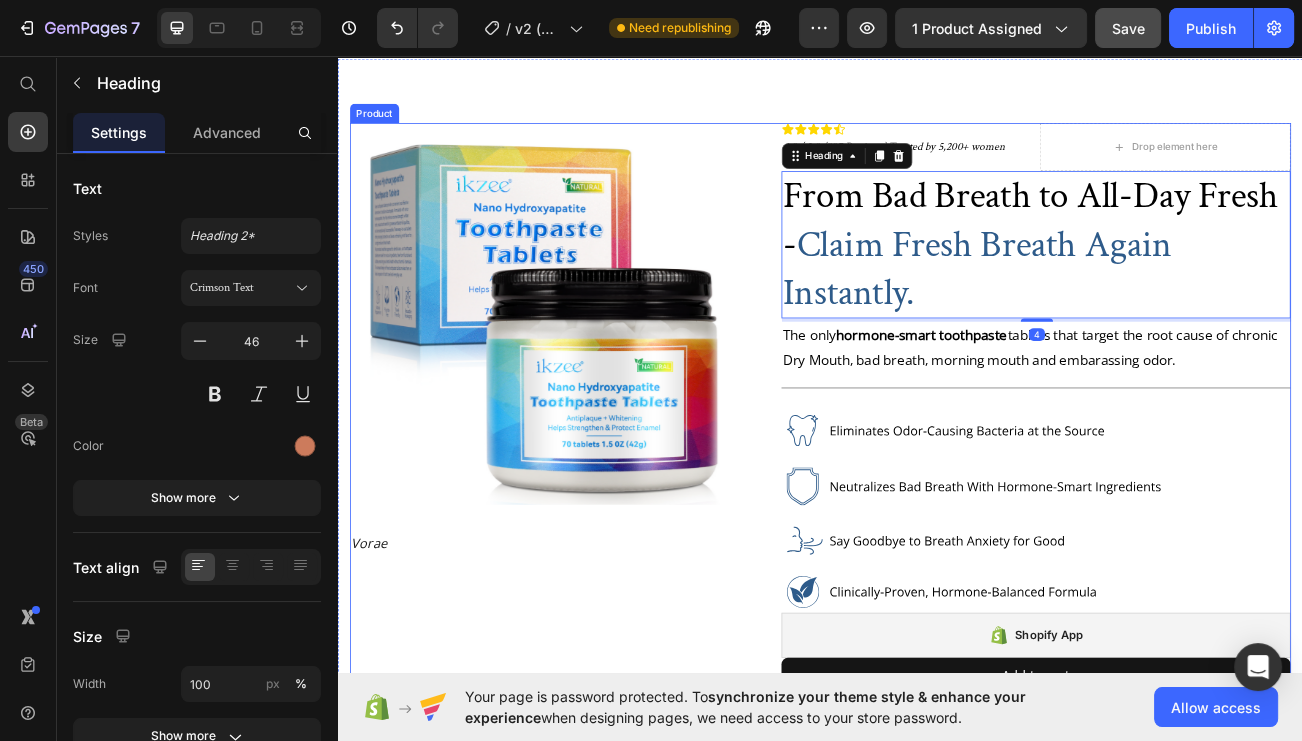 click on "Product Images Vorae  Text Block" at bounding box center (589, 901) 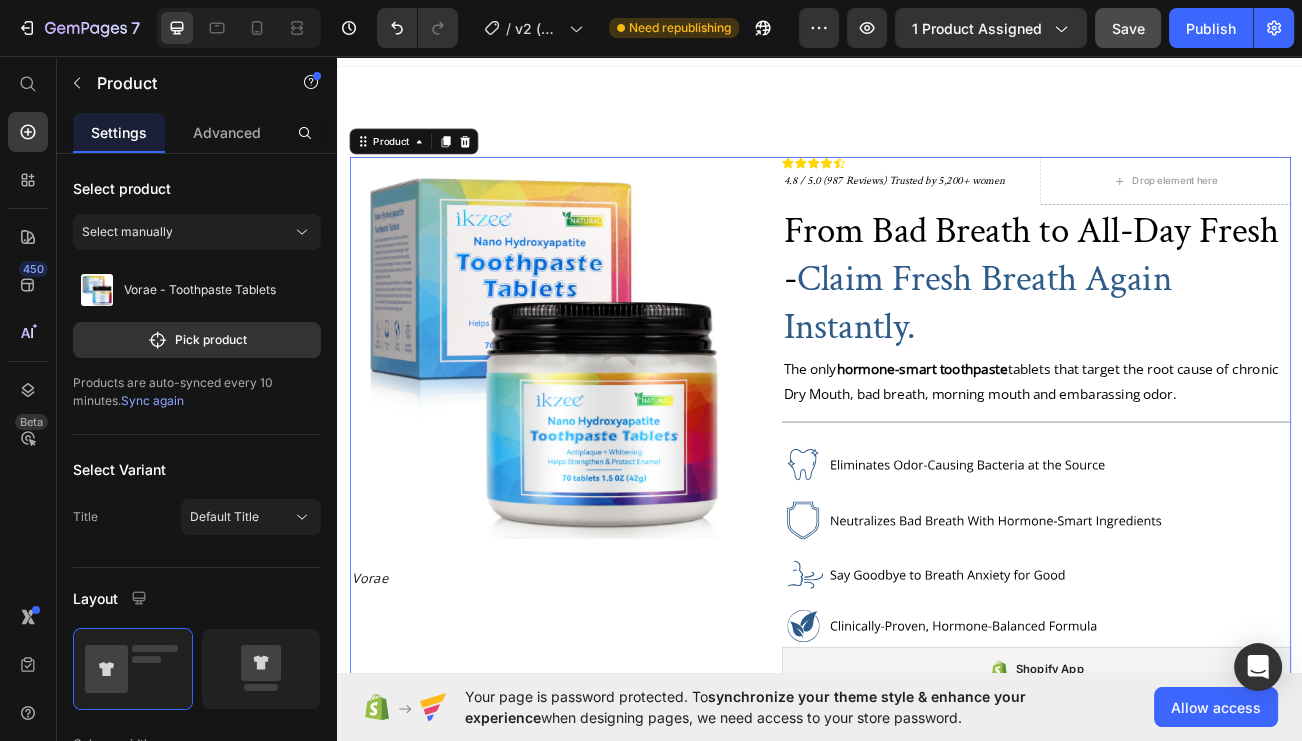 scroll, scrollTop: 0, scrollLeft: 0, axis: both 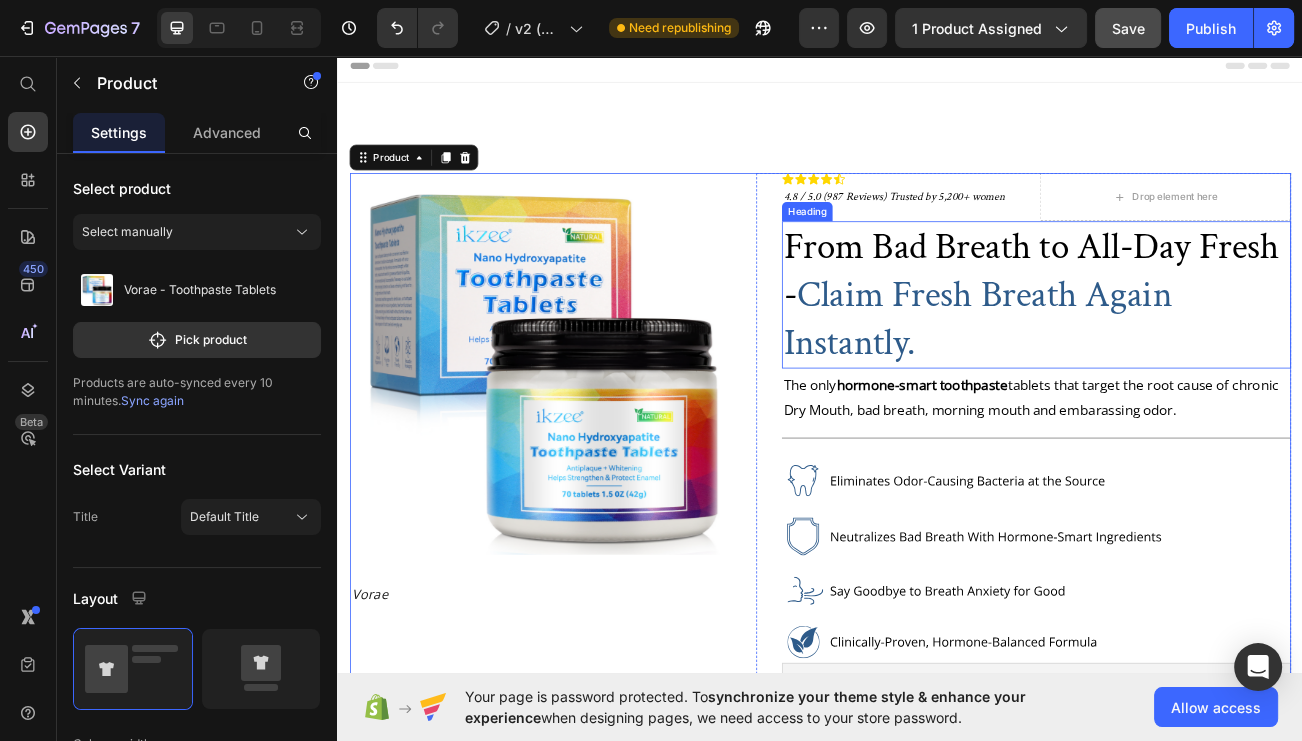 click on "Claim Fresh Breath Again Instantly." at bounding box center [1132, 383] 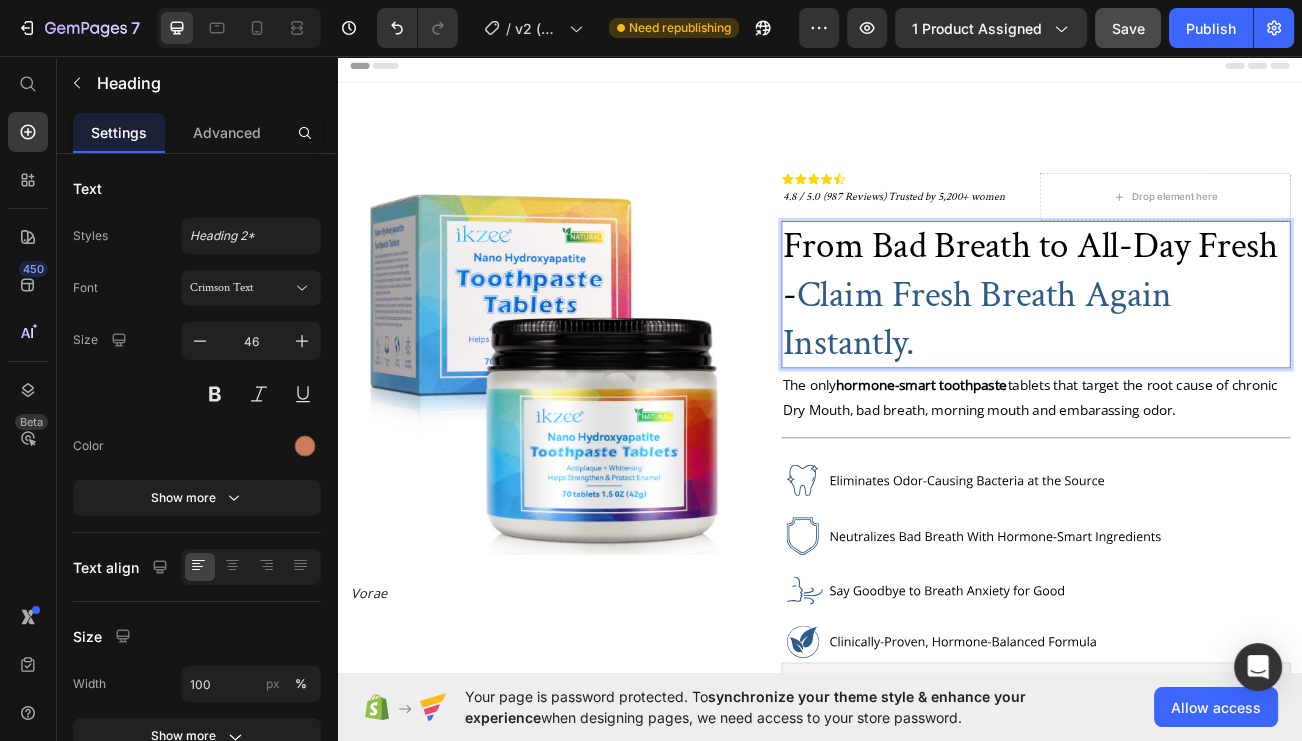 click on "From Bad Breath to All-Day Fresh -" at bounding box center (1199, 323) 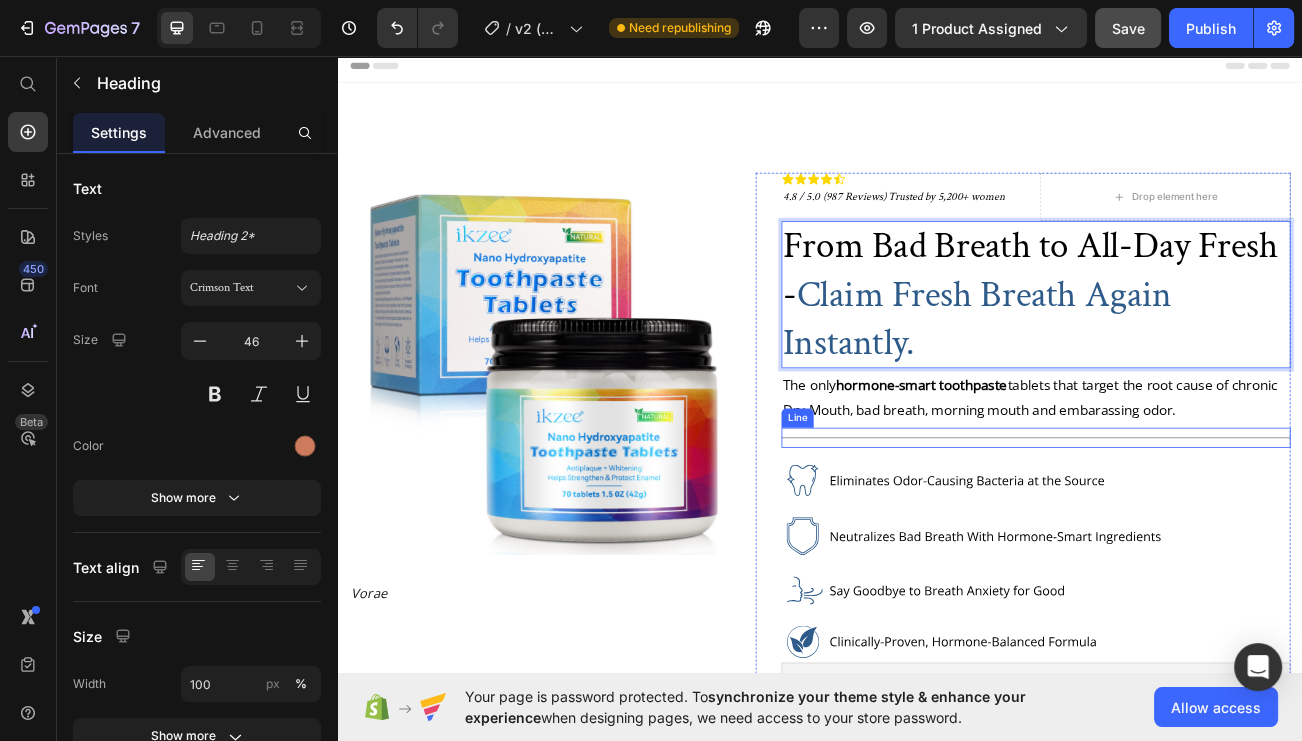 click on "Title Line" at bounding box center [1205, 531] 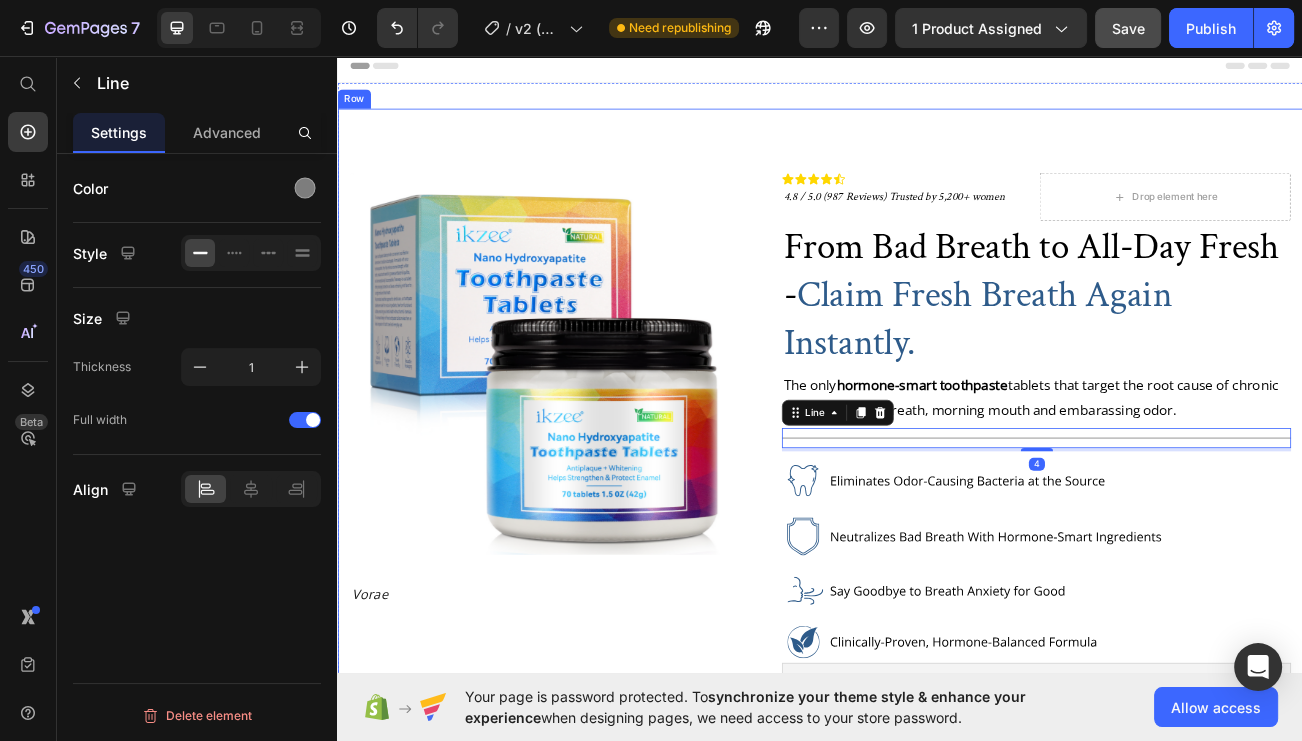click on "Product Images Vorae  Text Block Icon Icon Icon Icon Icon Icon List 4.8 / 5.0 (987 Reviews) Trusted by 5,200+ women  Text Block
Drop element here Row ⁠⁠⁠⁠⁠⁠⁠ From Bad Breath to All-Day Fresh -  Claim Fresh Breath Again Instantly. Heading The only  hormone-smart toothpaste  tablets that target the root cause of chronic Dry Mouth, bad breath, morning mouth and embarassing odor.  Text Block                Title Line   4 Image Shopify App Shopify App Add to cart Add to Cart Image
What's Inside Accordion
Directions For Use  Accordion
Shipping & Returns Accordion Row                Title Line Highlights Is it for me?  Ingredients Image Image Image Tab Row Row Product Row" at bounding box center (937, 947) 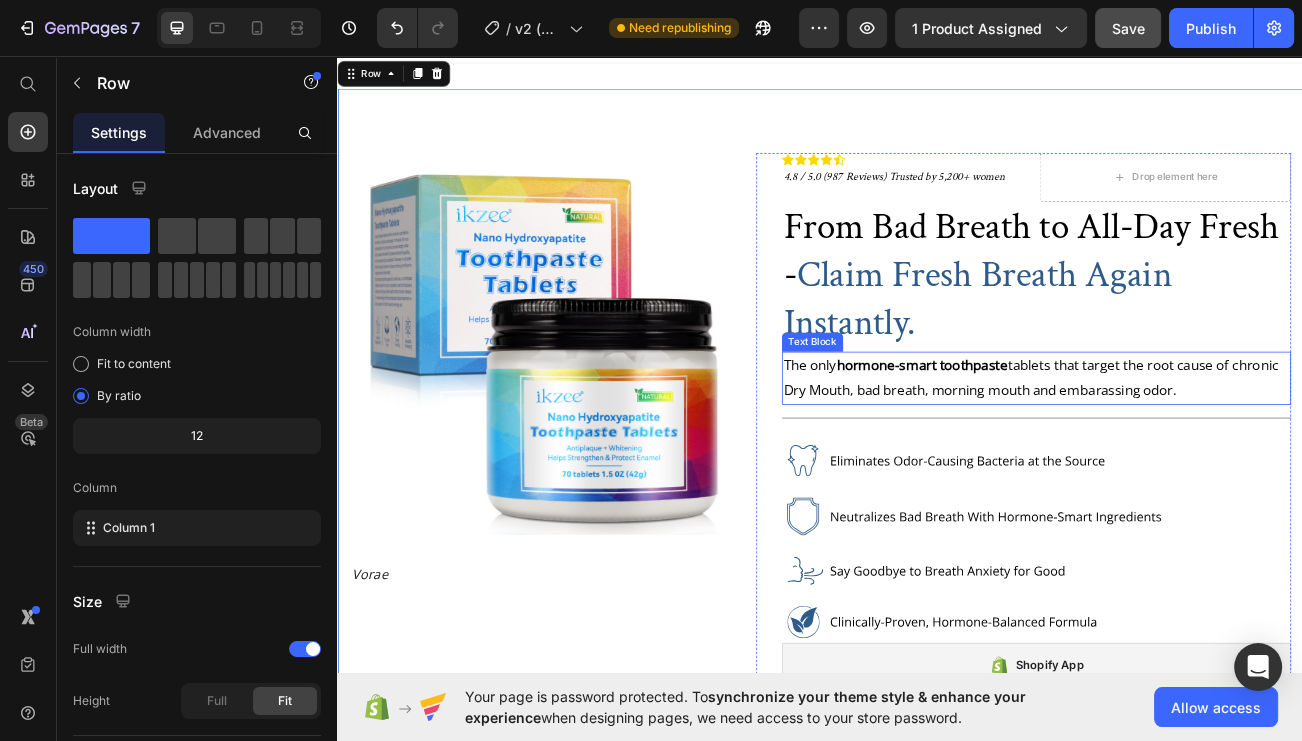 scroll, scrollTop: 25, scrollLeft: 0, axis: vertical 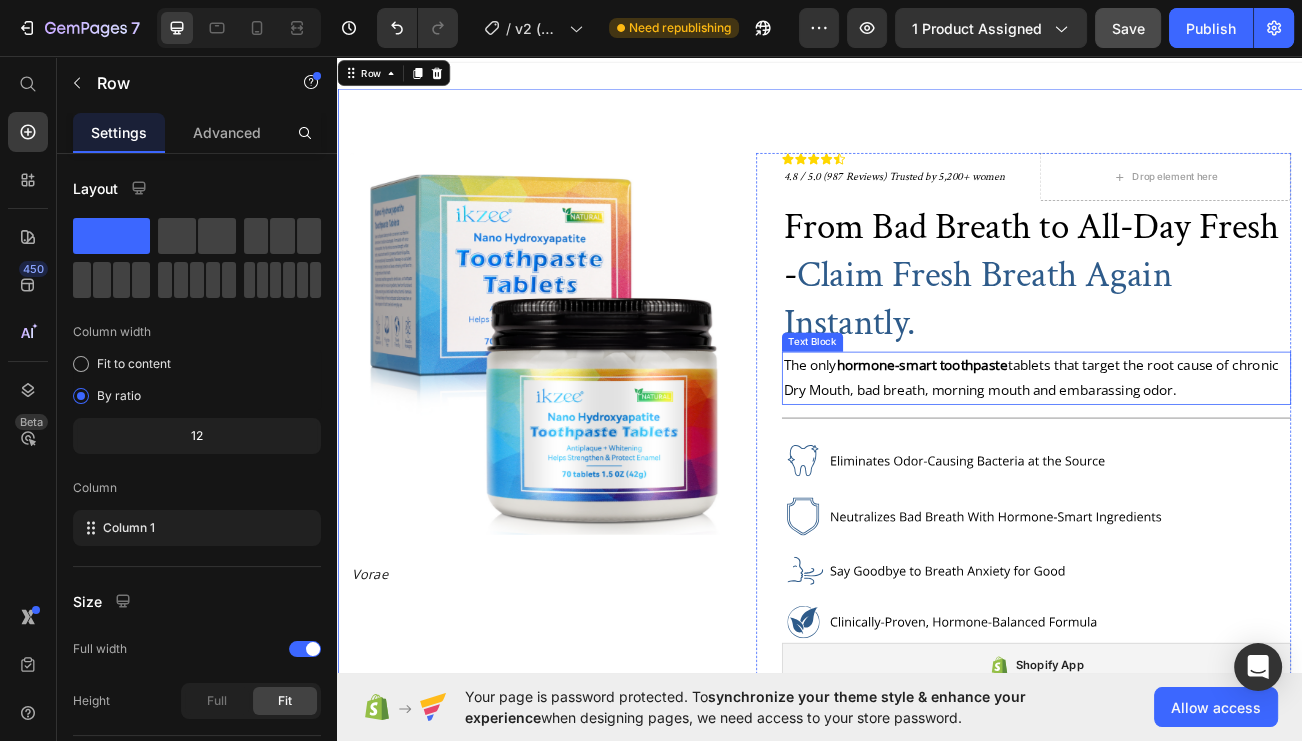 click on "The only  hormone-smart toothpaste  tablets that target the root cause of chronic Dry Mouth, bad breath, morning mouth and embarassing odor." at bounding box center (1205, 456) 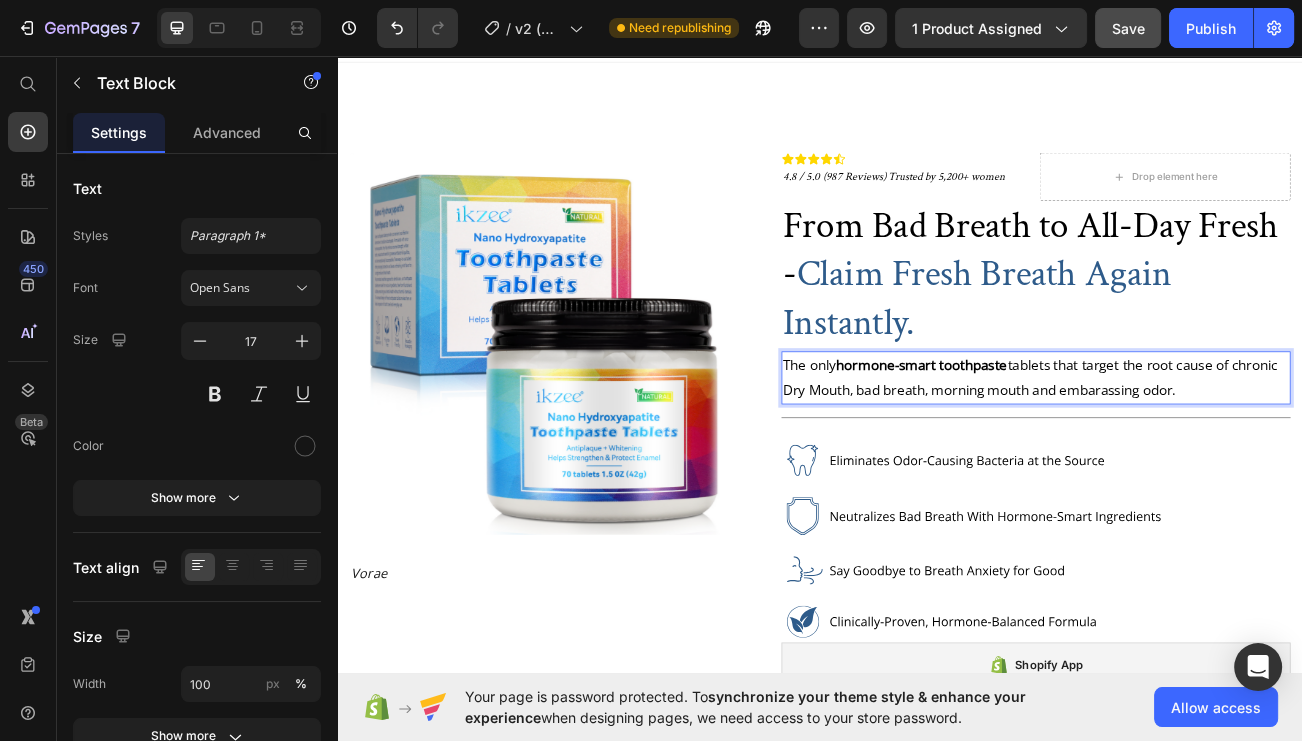 click on "The only  hormone-smart toothpaste  tablets that target the root cause of chronic Dry Mouth, bad breath, morning mouth and embarassing odor." at bounding box center (1198, 456) 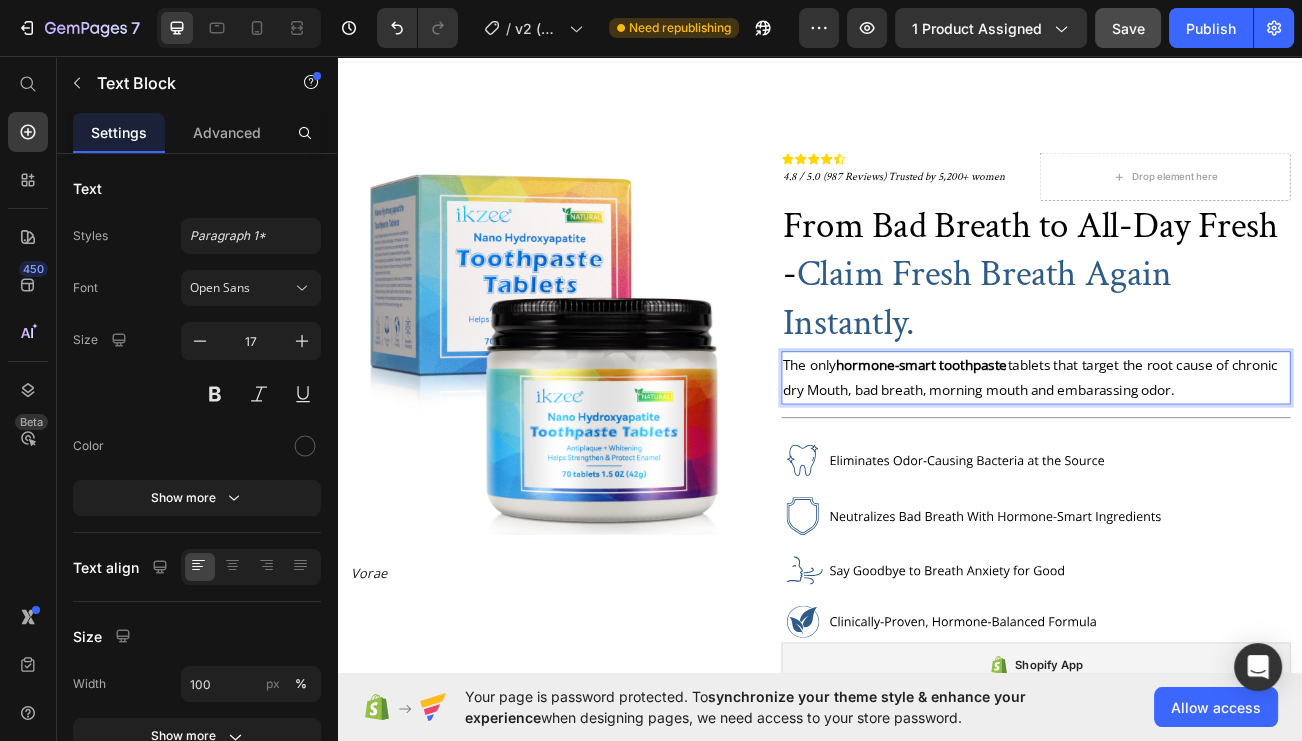 click on "The only  hormone-smart toothpaste  tablets that target the root cause of chronic dry Mouth, bad breath, morning mouth and embarassing odor." at bounding box center [1198, 456] 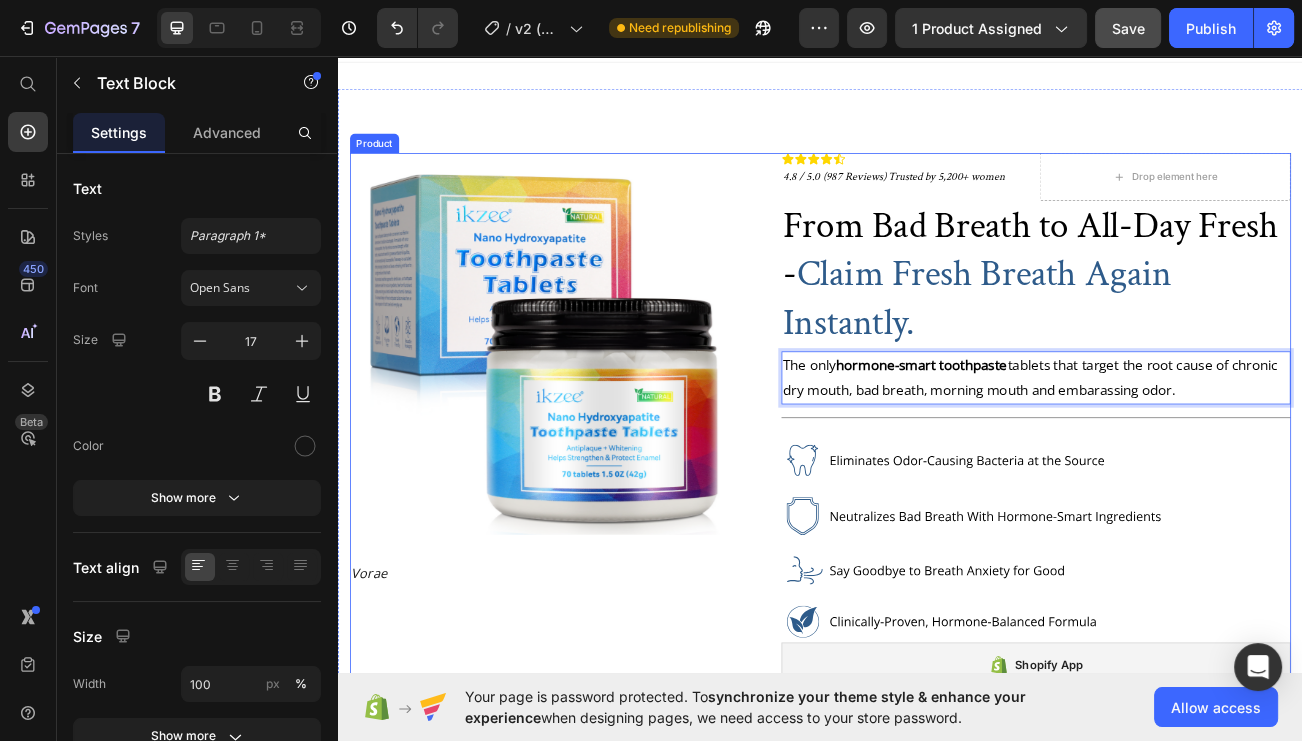 click on "Product Images Vorae  Text Block Icon Icon Icon Icon Icon Icon List 4.8 / 5.0 (987 Reviews) Trusted by 5,200+ women  Text Block
Drop element here Row ⁠⁠⁠⁠⁠⁠⁠ From Bad Breath to All-Day Fresh -  Claim Fresh Breath Again Instantly. Heading The only  hormone-smart toothpaste  tablets that target the root cause of chronic dry mouth, bad breath, morning mouth and embarassing odor.  Text Block   4                Title Line Image Shopify App Shopify App Add to cart Add to Cart Image
What's Inside Accordion
Directions For Use  Accordion
Shipping & Returns Accordion Row                Title Line Highlights Is it for me?  Ingredients Image Image Image Tab Row Row Product" at bounding box center (937, 938) 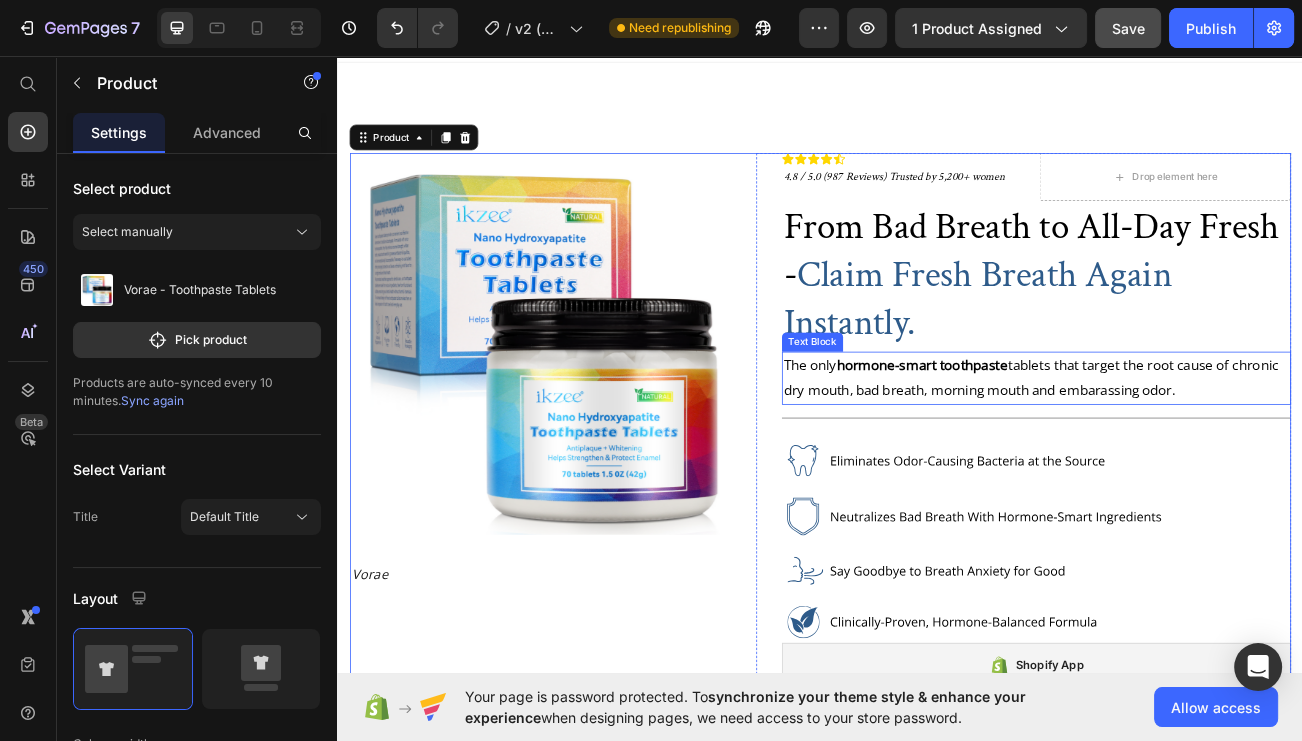 click on "The only  hormone-smart toothpaste  tablets that target the root cause of chronic dry mouth, bad breath, morning mouth and embarassing odor." at bounding box center (1198, 456) 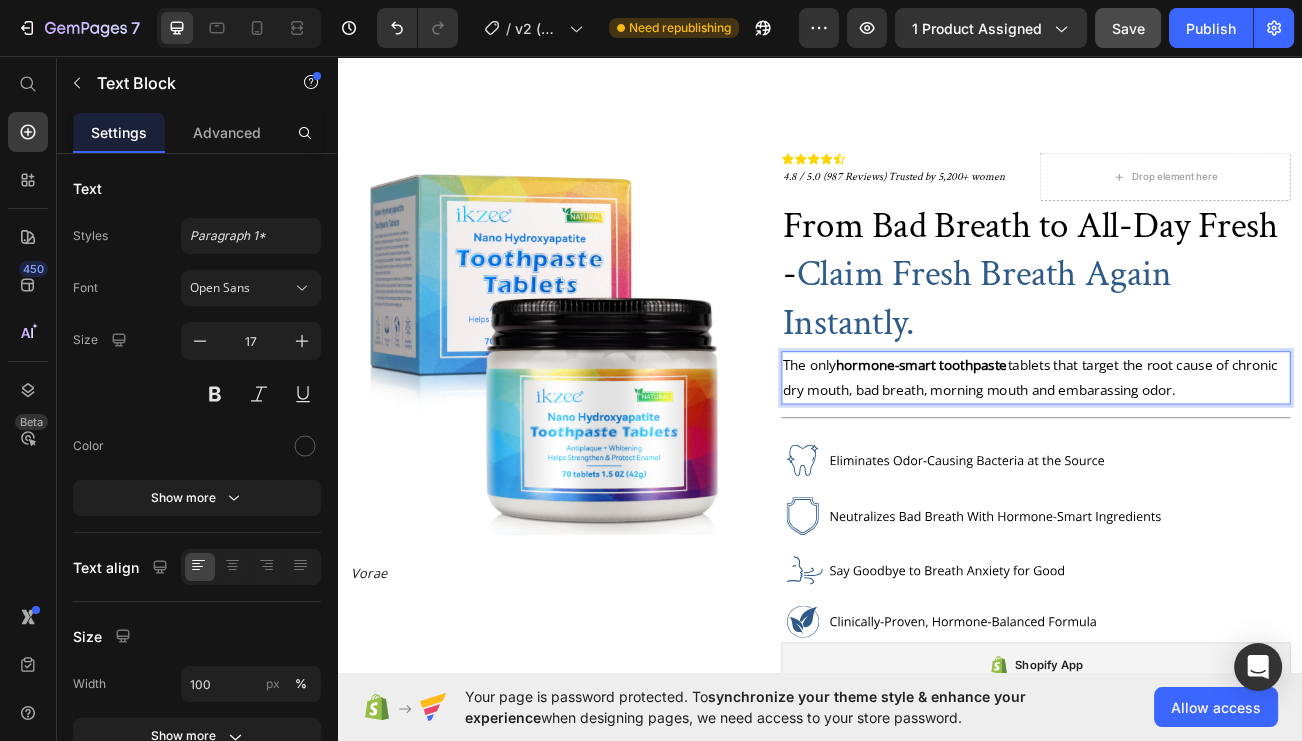click on "The only  hormone-smart toothpaste  tablets that target the root cause of chronic dry mouth, bad breath, morning mouth and embarassing odor." at bounding box center (1198, 456) 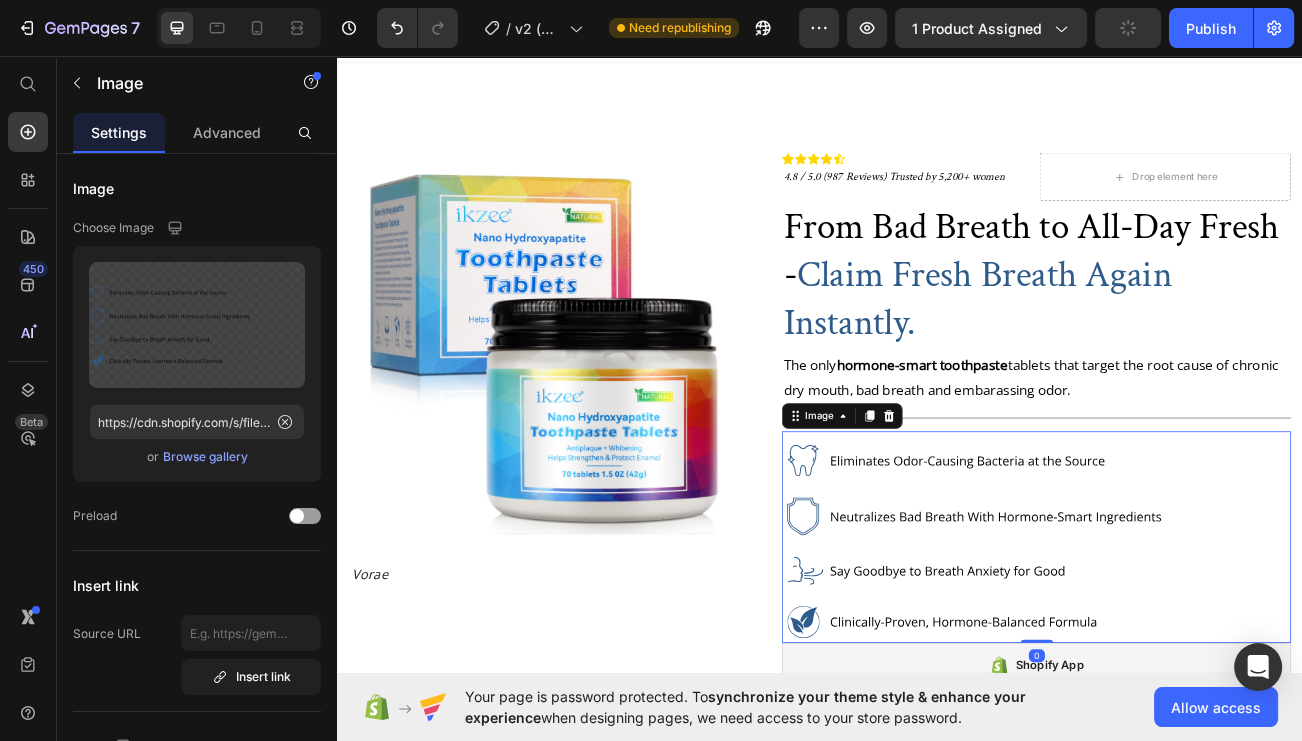 click at bounding box center (1205, 655) 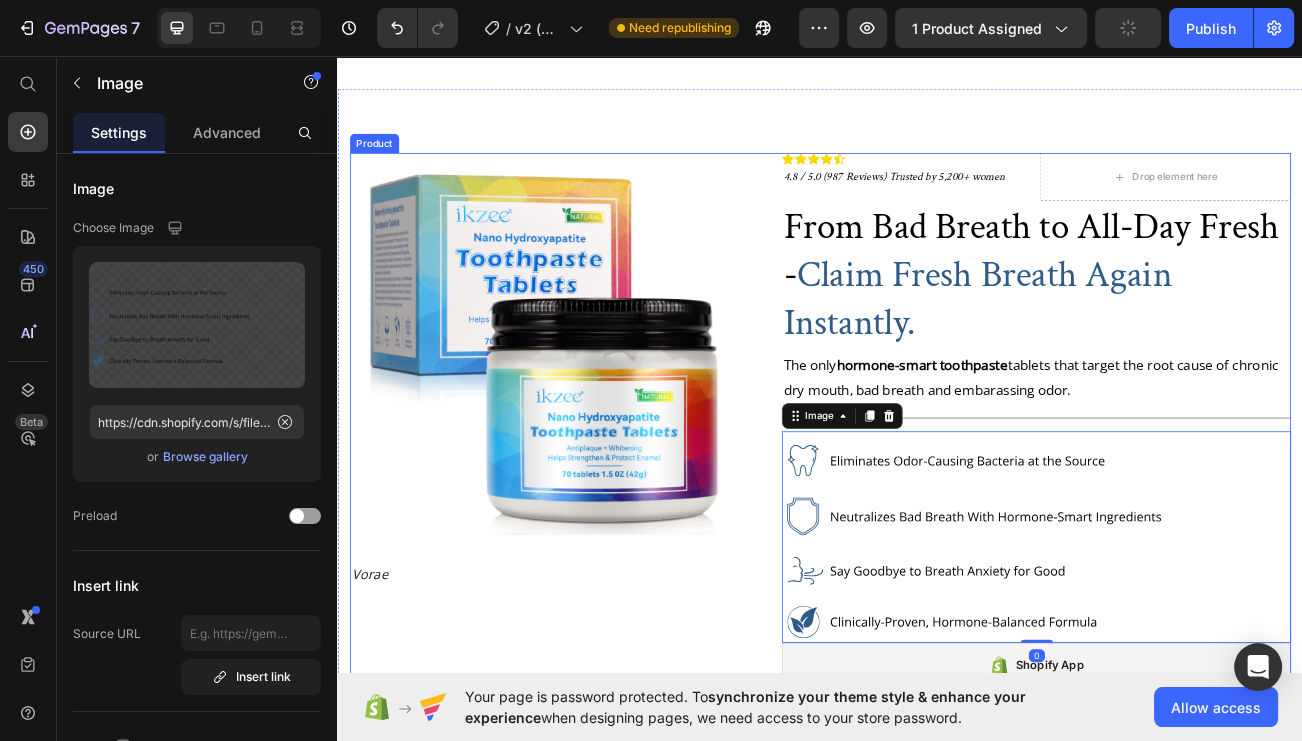 click on "Product Images Vorae  Text Block" at bounding box center (589, 938) 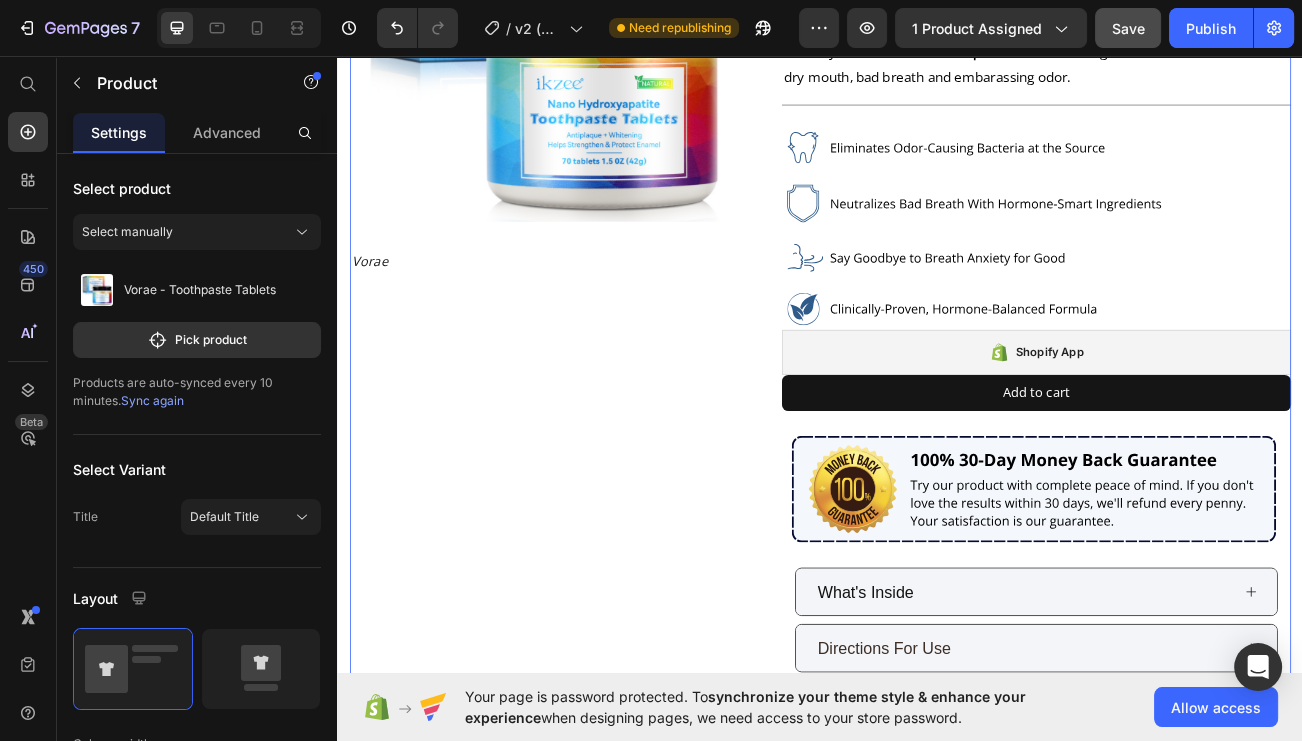 scroll, scrollTop: 310, scrollLeft: 0, axis: vertical 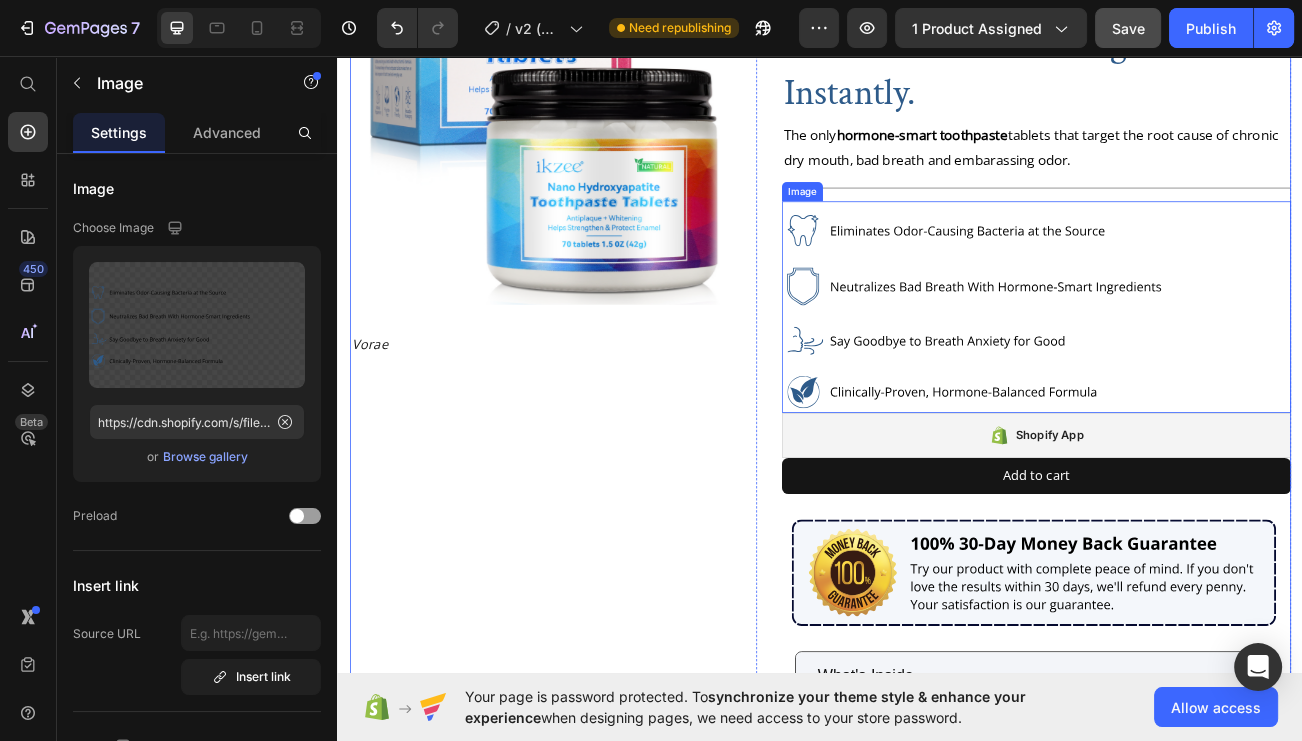 click at bounding box center (1205, 370) 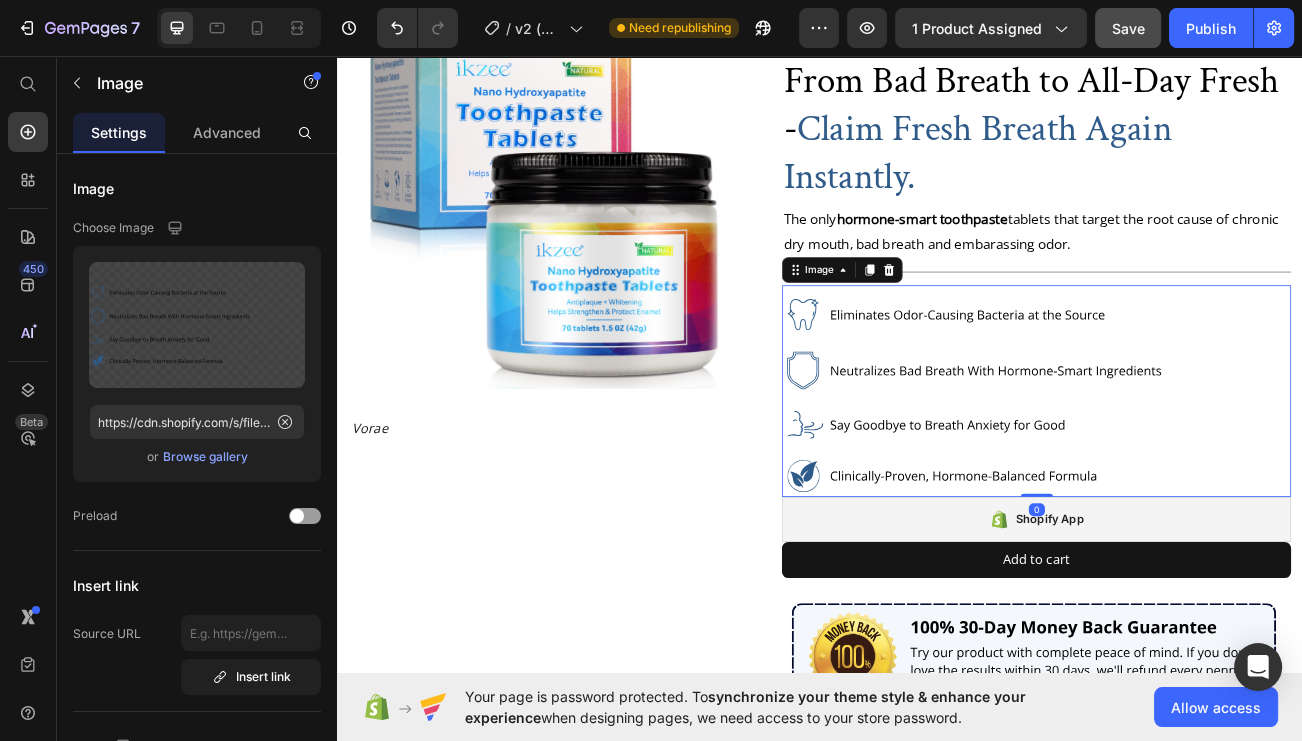 scroll, scrollTop: 187, scrollLeft: 0, axis: vertical 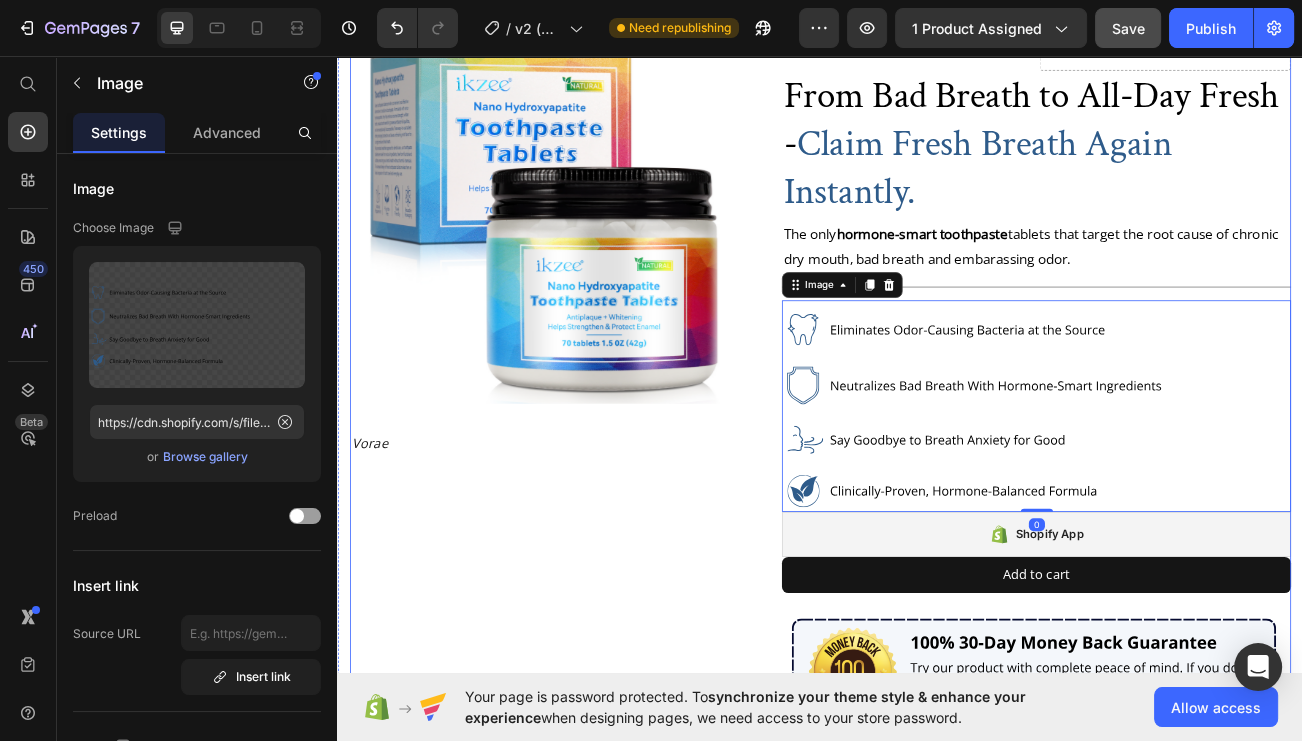 click on "Product Images Vorae  Text Block Icon Icon Icon Icon Icon Icon List 4.8 / 5.0 (987 Reviews) Trusted by 5,200+ women  Text Block
Drop element here Row ⁠⁠⁠⁠⁠⁠⁠ From Bad Breath to All-Day Fresh -  Claim Fresh Breath Again Instantly. Heading The only  hormone-smart toothpaste  tablets that target the root cause of chronic dry mouth, bad breath and embarassing odor.  Text Block                Title Line Image   0 Shopify App Shopify App Add to cart Add to Cart Image
What's Inside Accordion
Directions For Use  Accordion
Shipping & Returns Accordion Row                Title Line Highlights Is it for me?  Ingredients Image Image Image Tab Row Row Product" at bounding box center [937, 776] 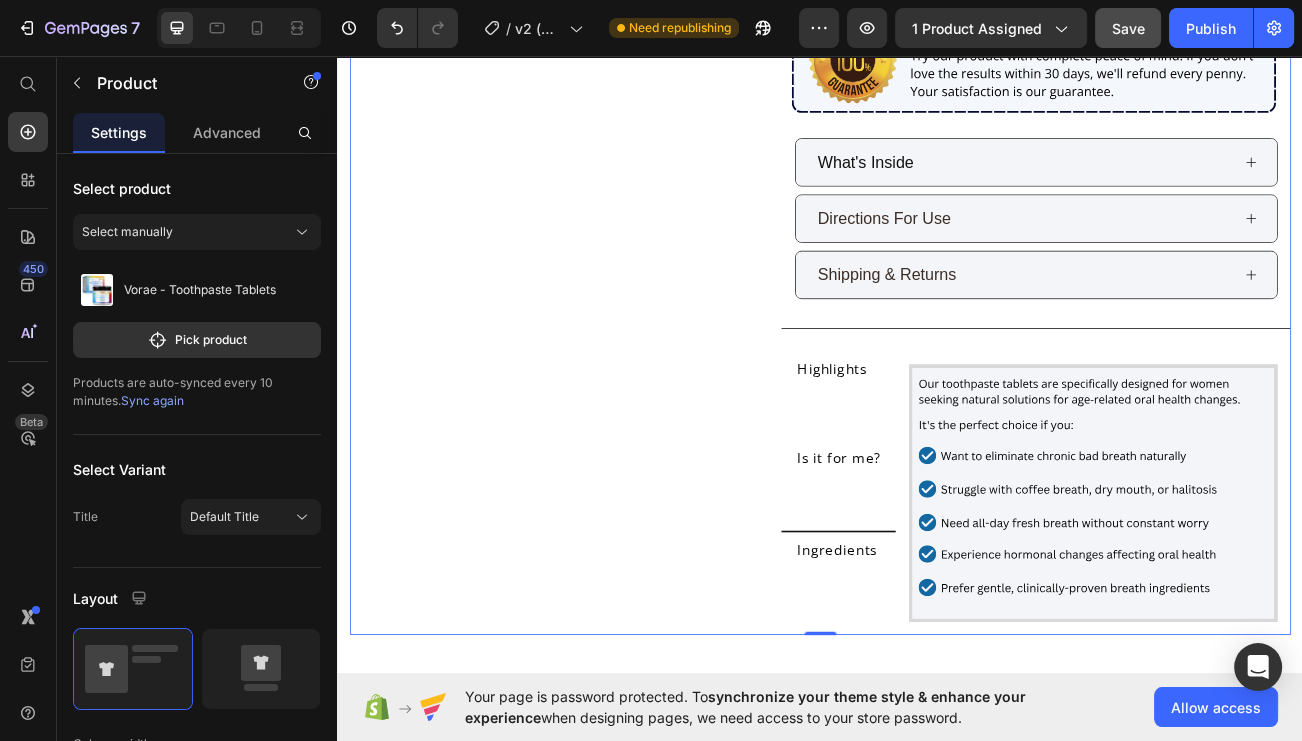 scroll, scrollTop: 993, scrollLeft: 0, axis: vertical 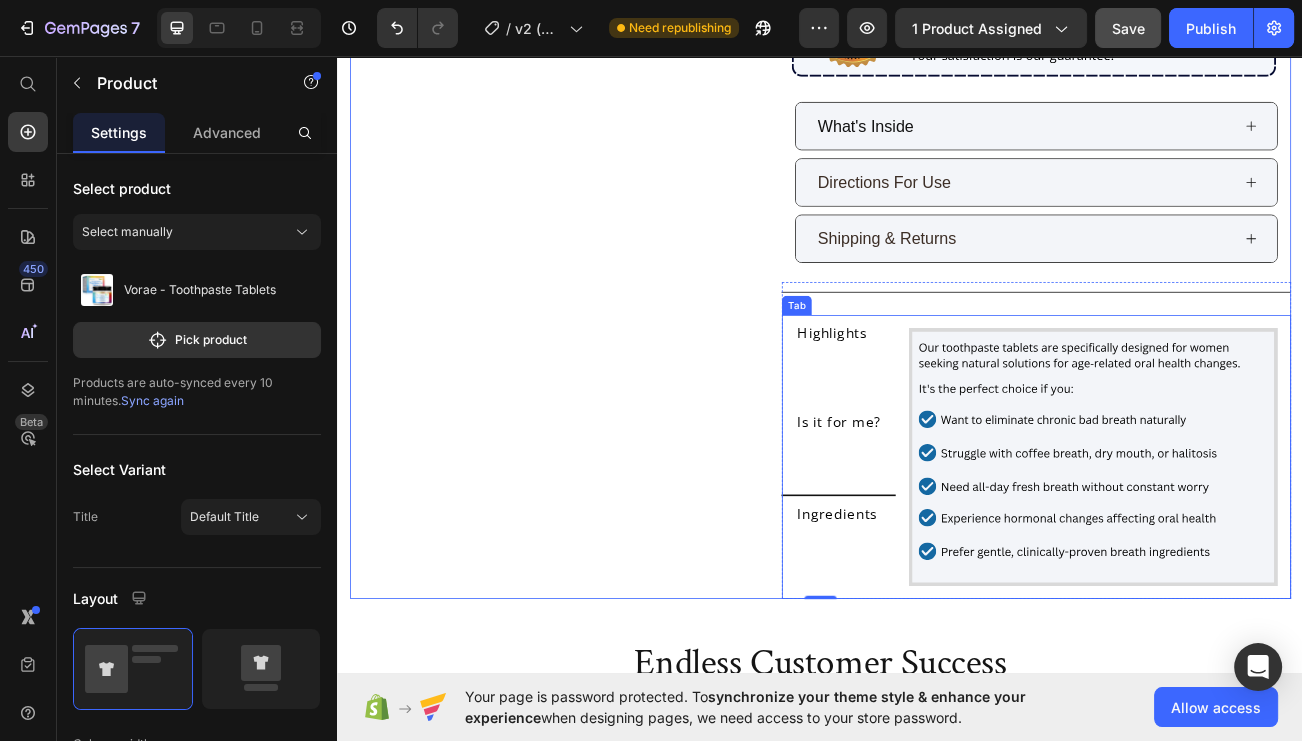 click on "Is it for me?" at bounding box center [960, 546] 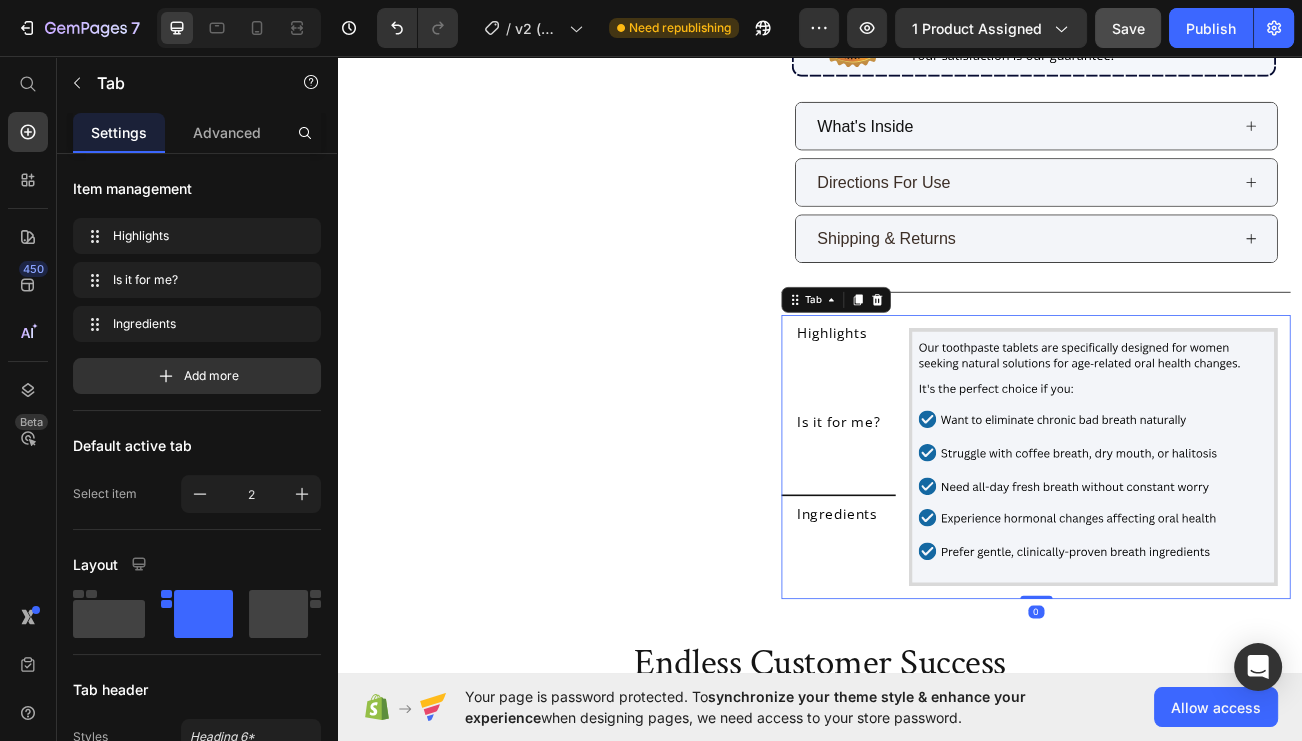 click on "Is it for me?" at bounding box center (960, 546) 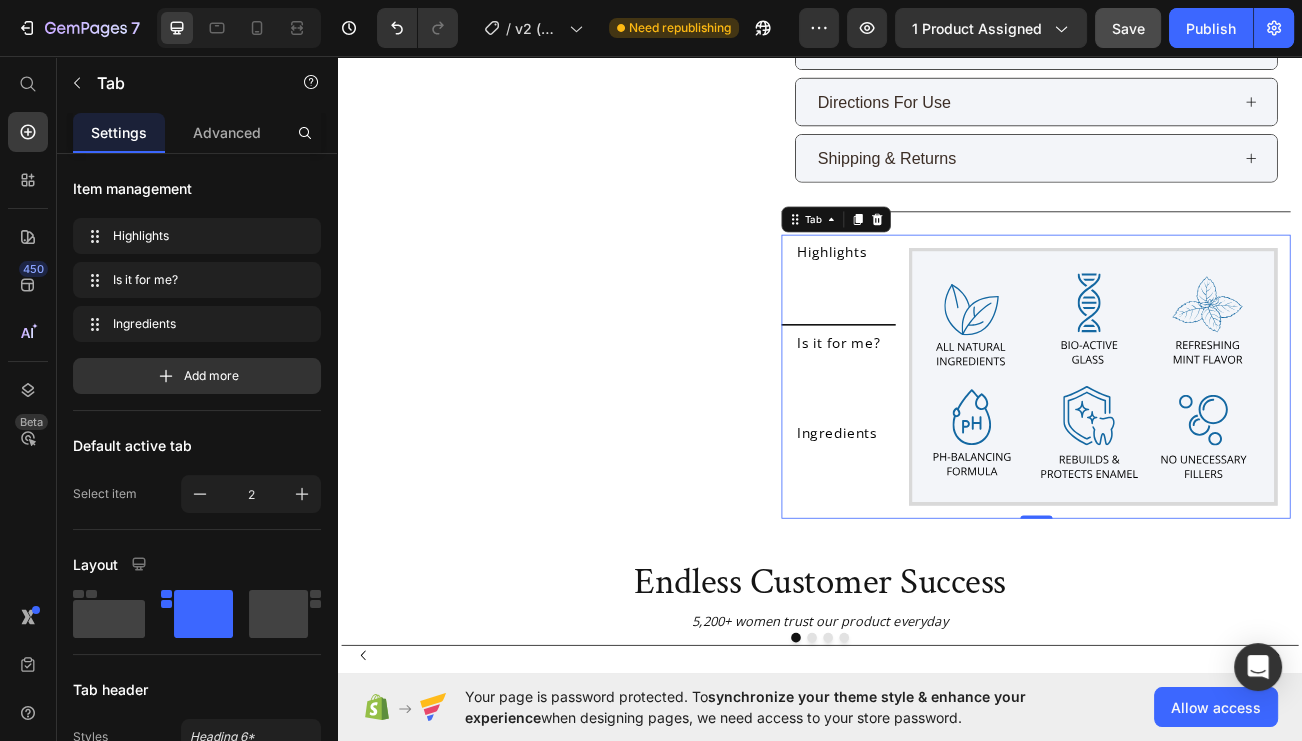click on "Ingredients" at bounding box center (958, 560) 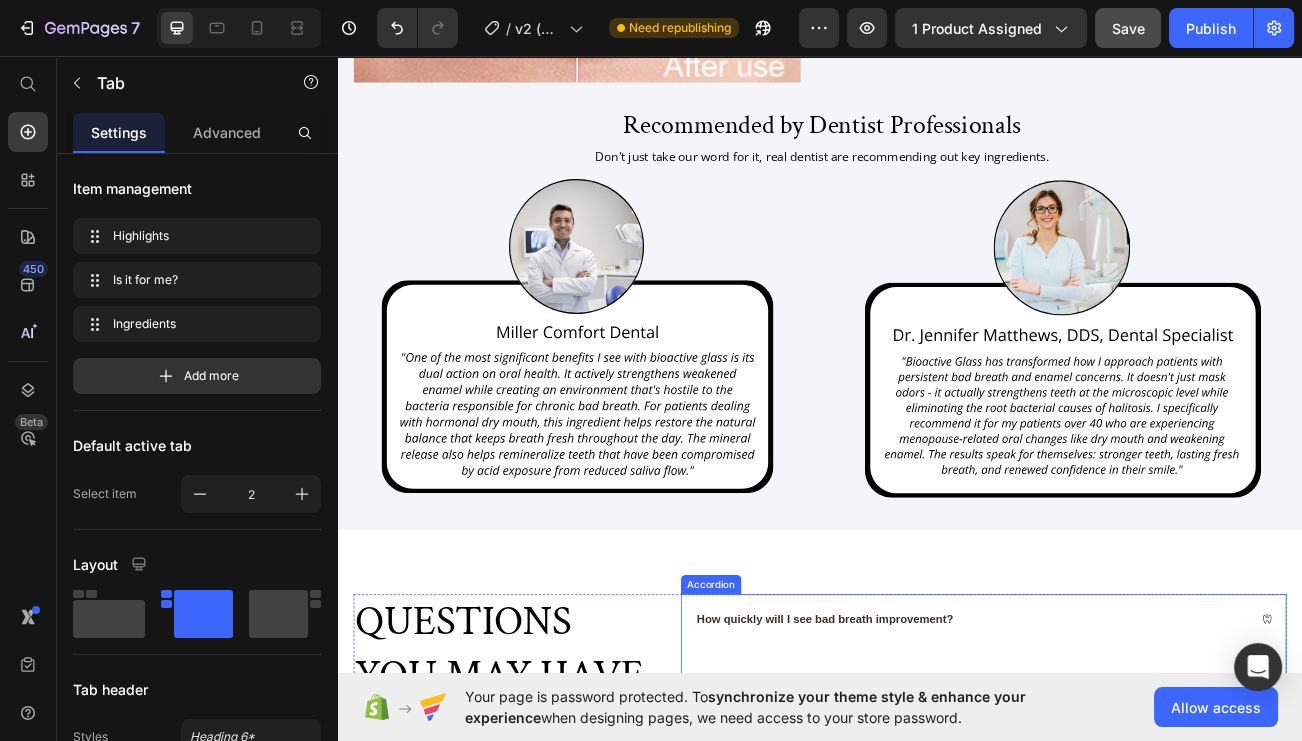scroll, scrollTop: 4212, scrollLeft: 0, axis: vertical 